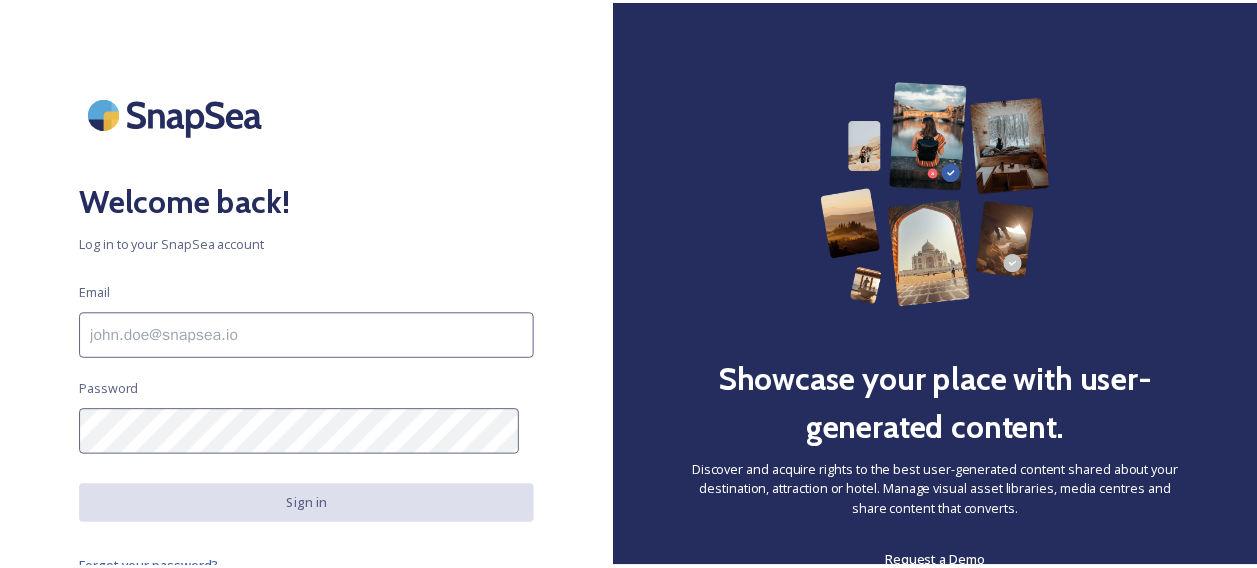scroll, scrollTop: 0, scrollLeft: 0, axis: both 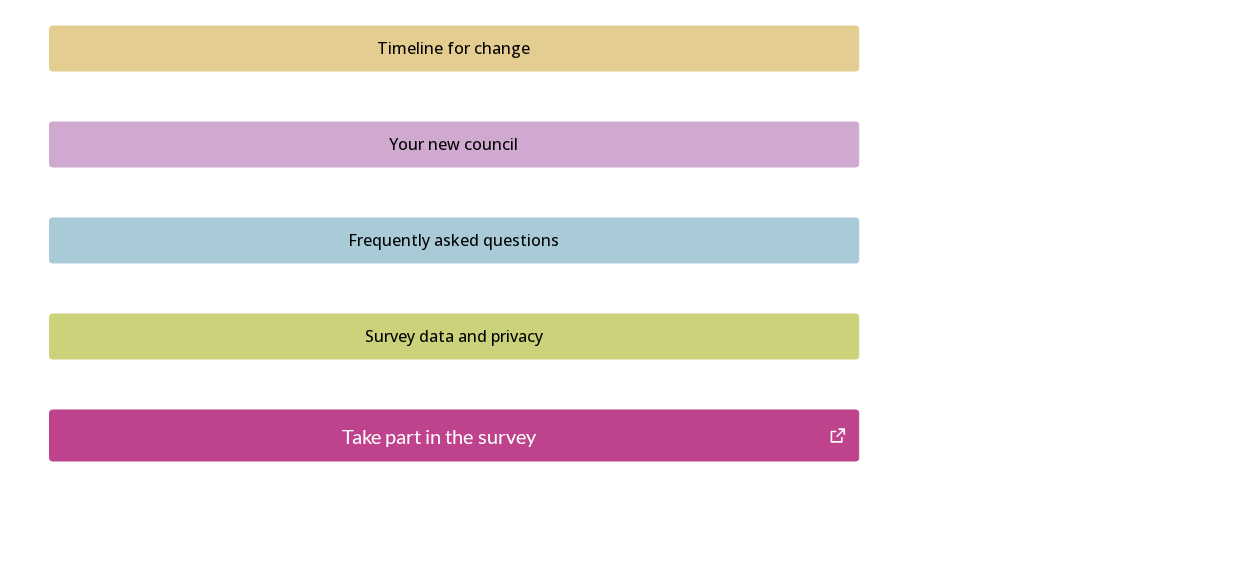 click on "Take part in the survey" at bounding box center [439, 435] 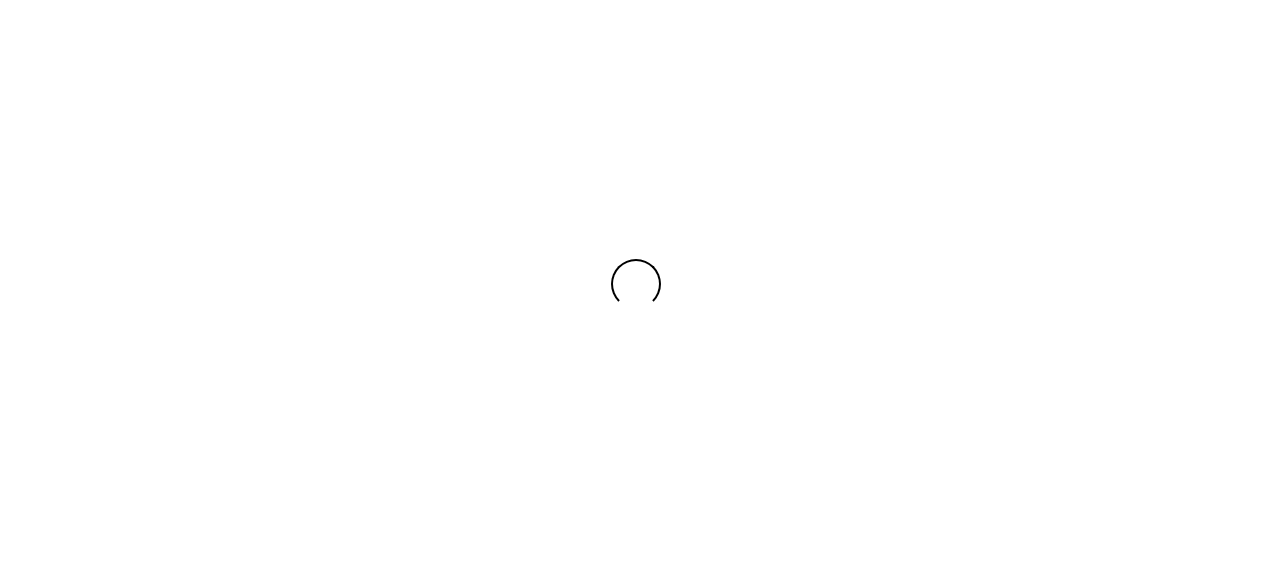 scroll, scrollTop: 0, scrollLeft: 0, axis: both 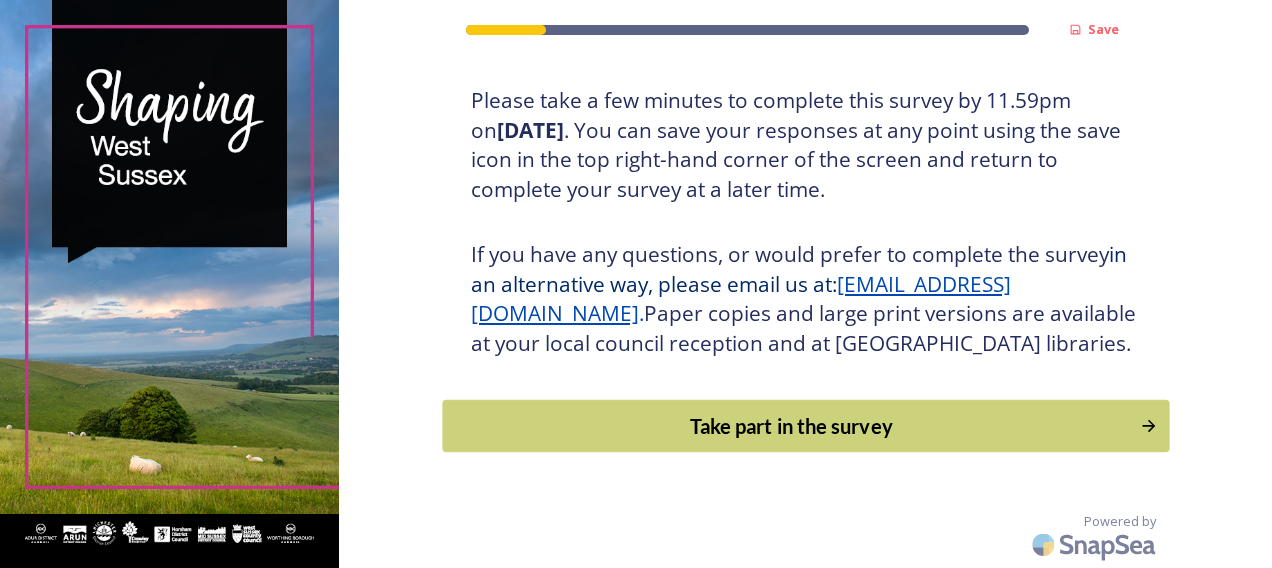 click on "Take part in the survey" at bounding box center (791, 426) 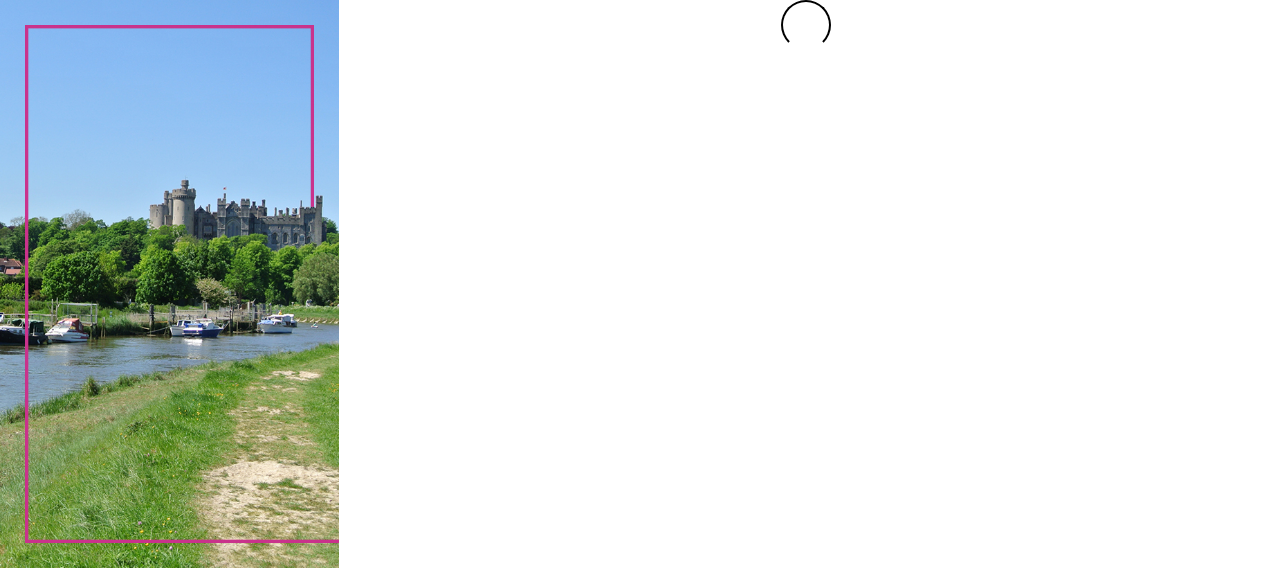 scroll, scrollTop: 0, scrollLeft: 0, axis: both 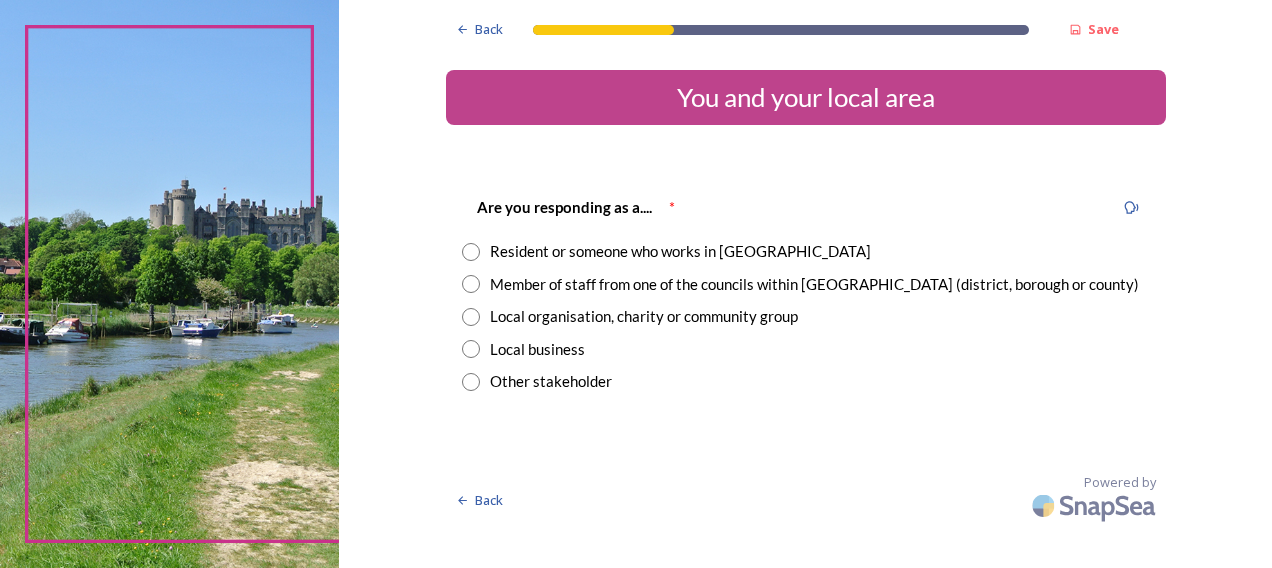 click on "Member of staff from one of the councils within West Sussex (district, borough or county)" at bounding box center [814, 284] 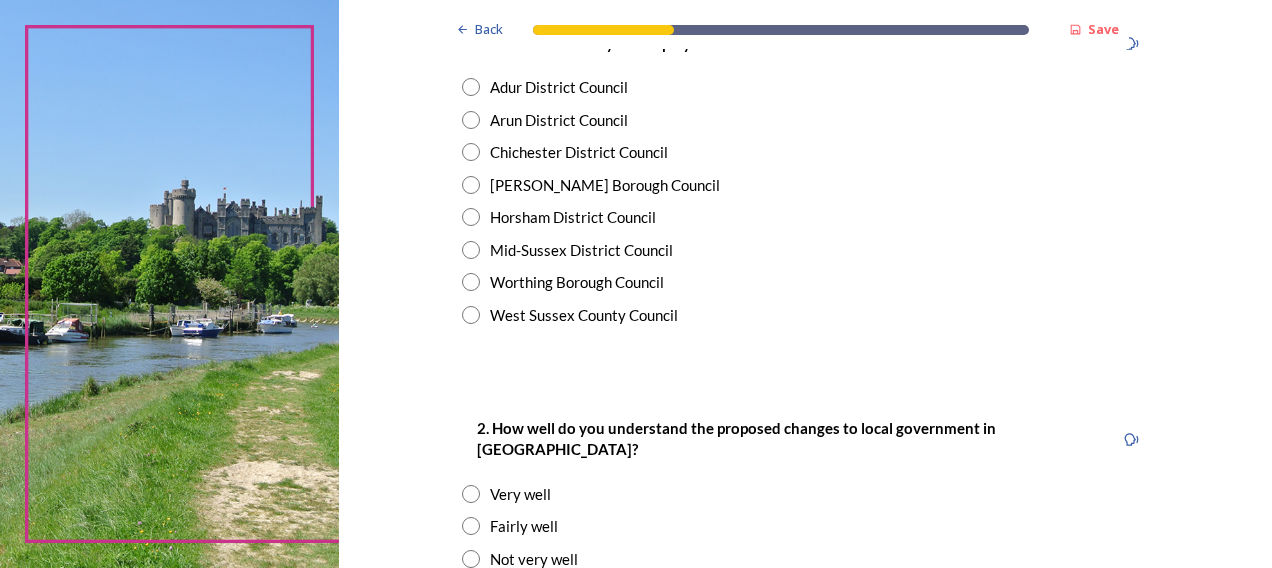 scroll, scrollTop: 470, scrollLeft: 0, axis: vertical 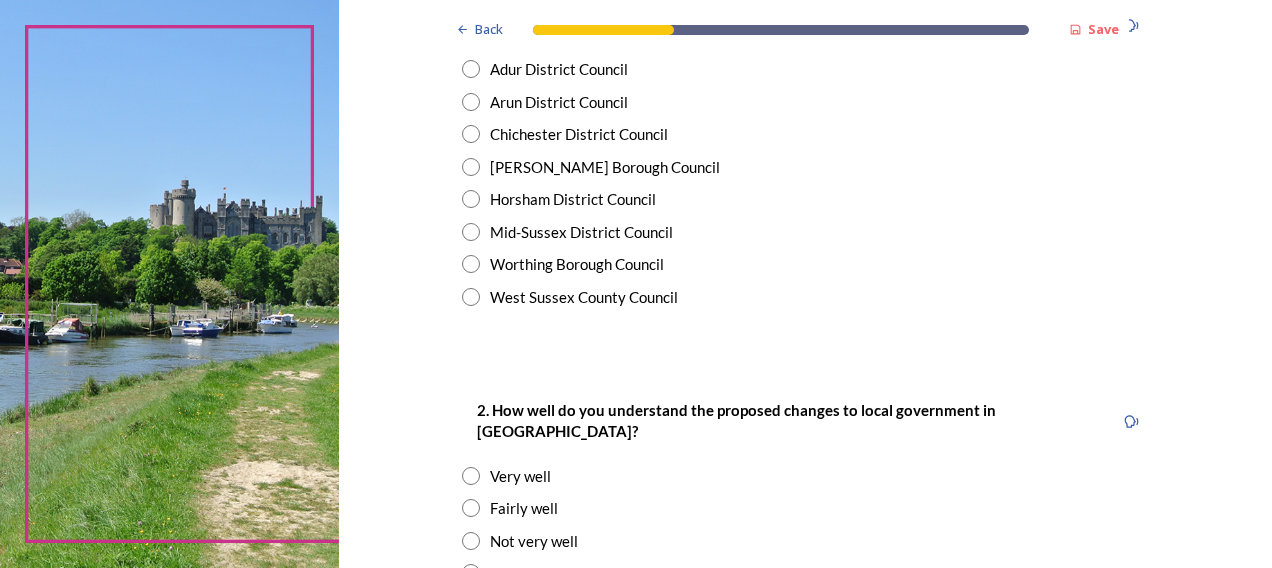 click on "Chichester District Council" at bounding box center (579, 134) 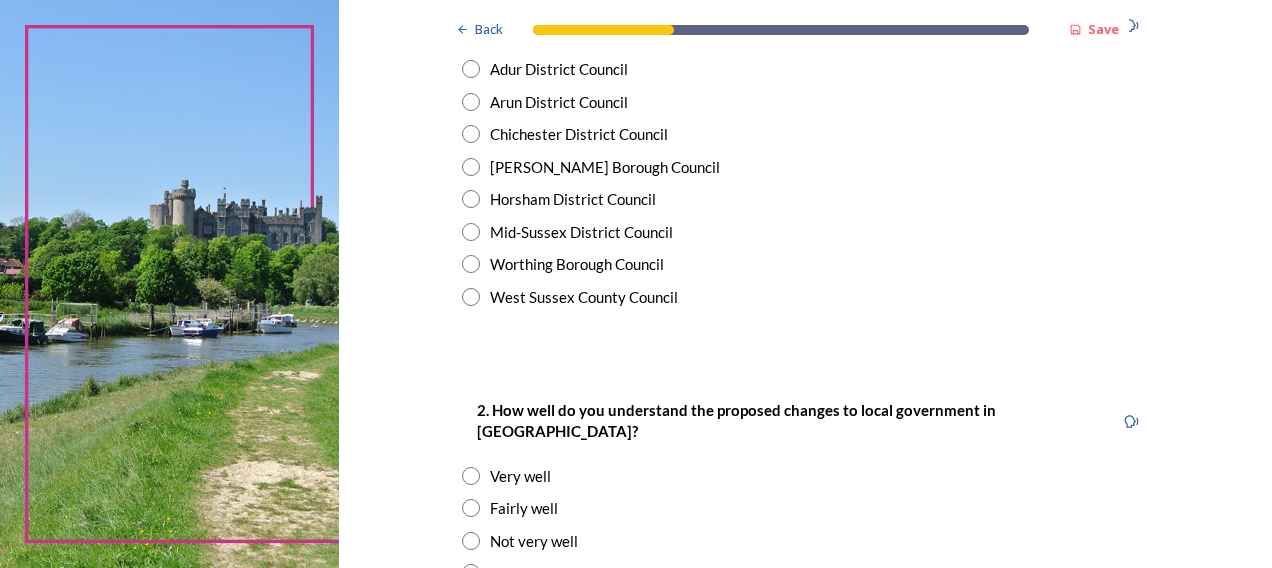 radio on "true" 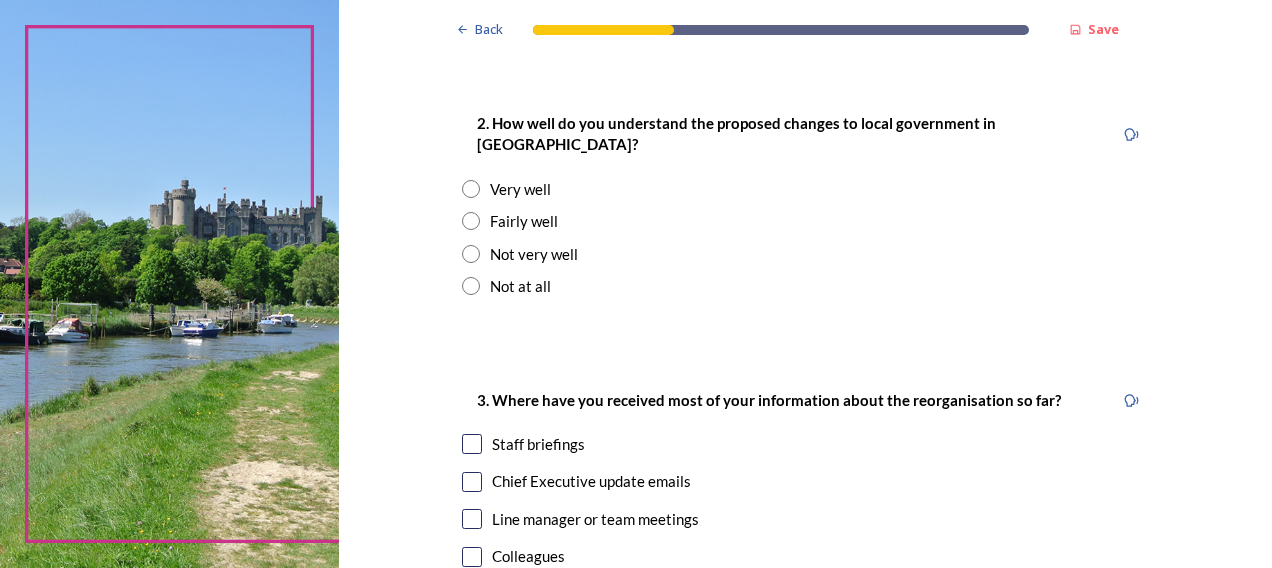 scroll, scrollTop: 775, scrollLeft: 0, axis: vertical 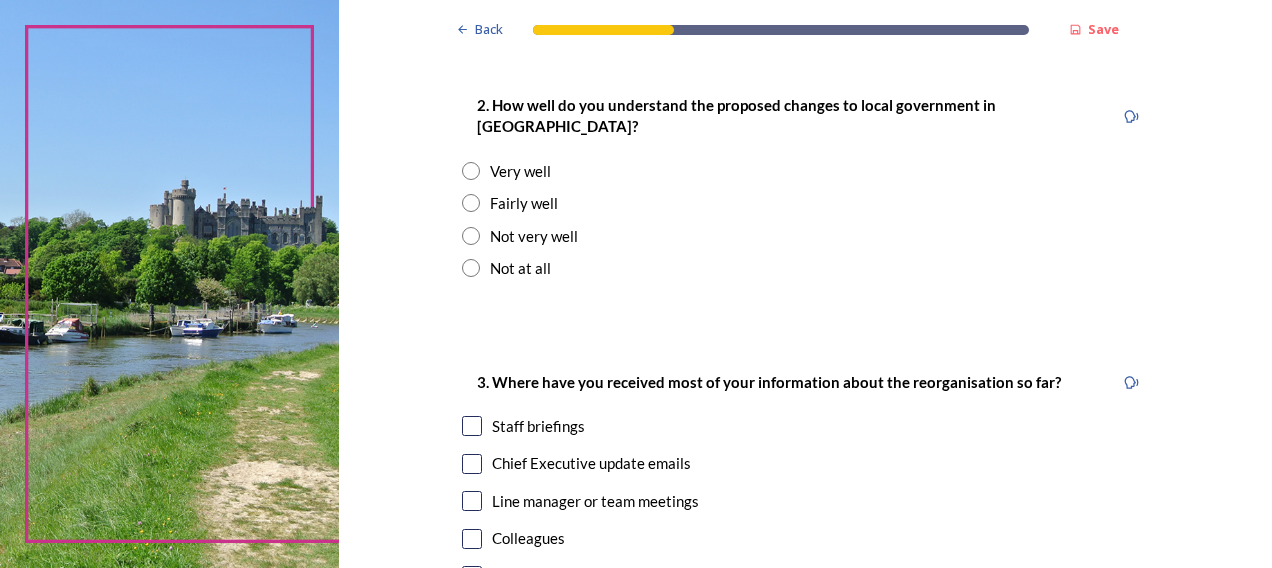 click at bounding box center (471, 171) 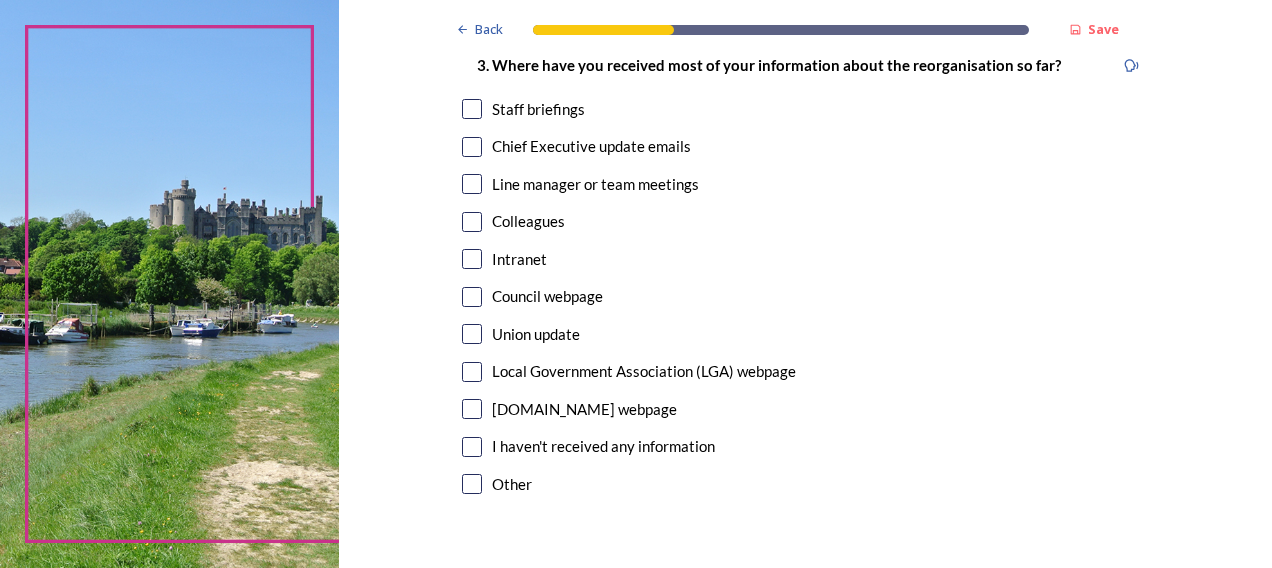 scroll, scrollTop: 1094, scrollLeft: 0, axis: vertical 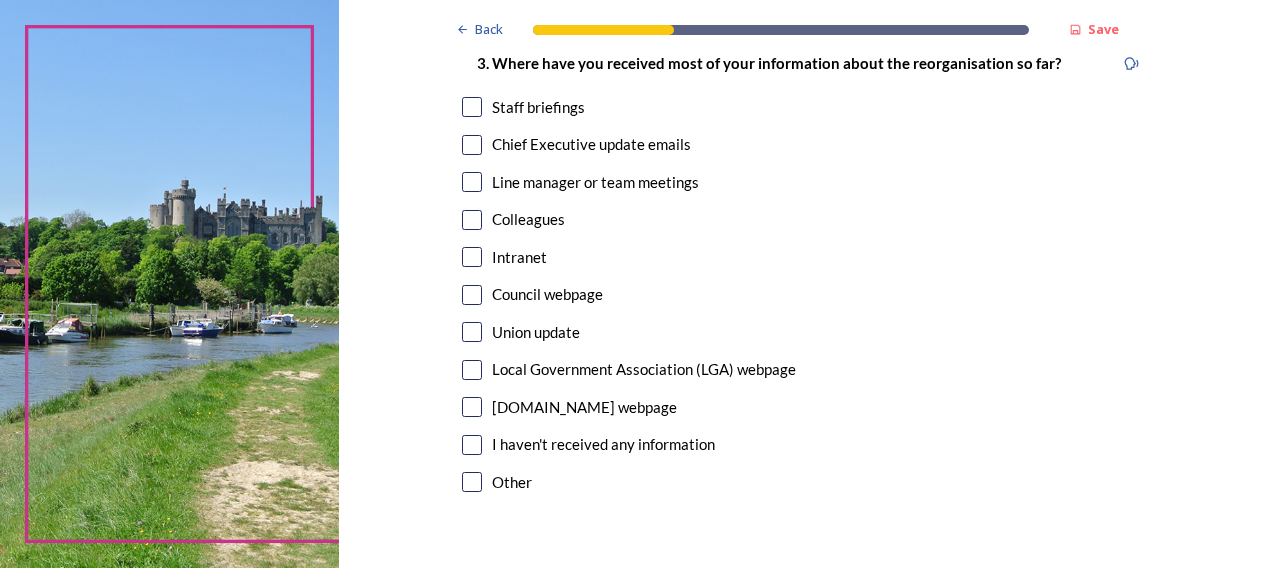 click at bounding box center (472, 482) 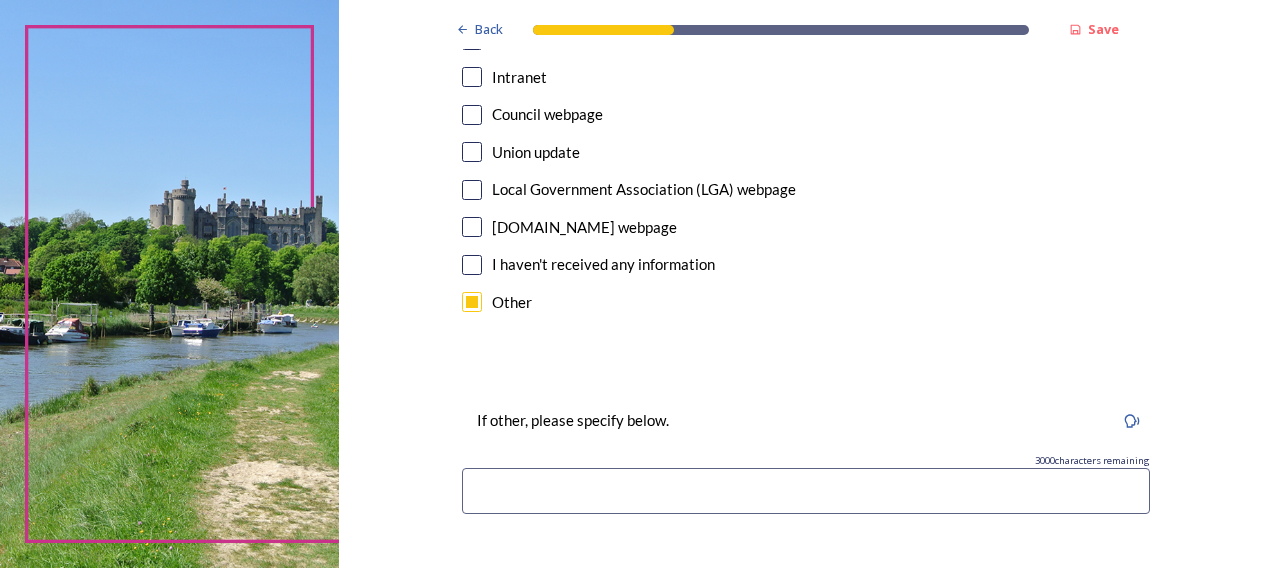 scroll, scrollTop: 1280, scrollLeft: 0, axis: vertical 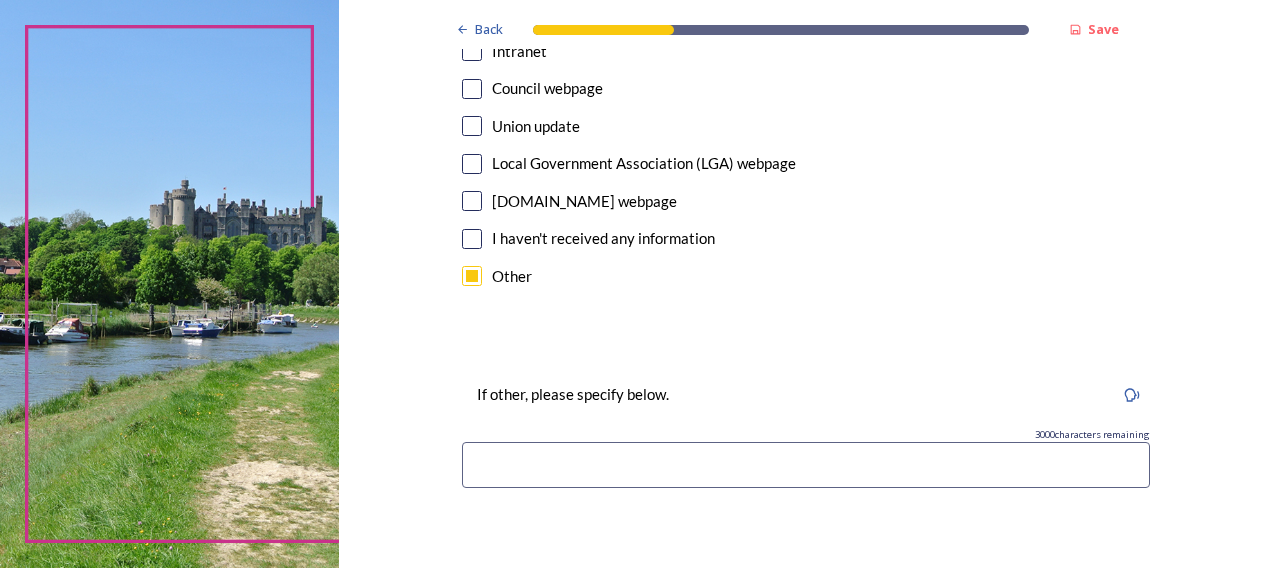 click at bounding box center (806, 465) 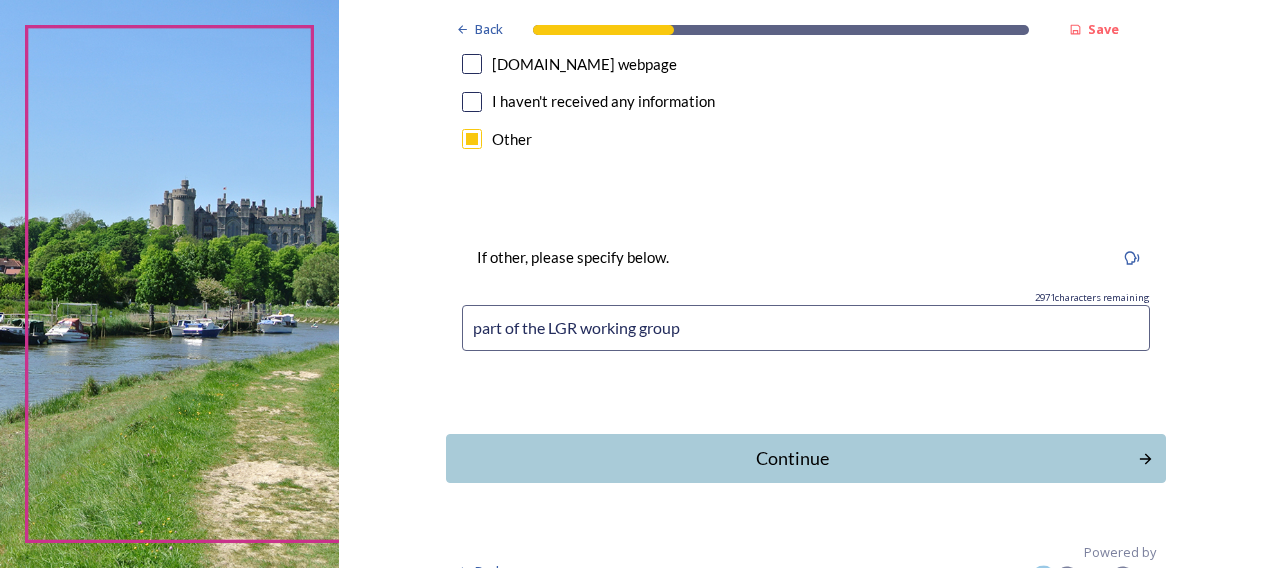 scroll, scrollTop: 1446, scrollLeft: 0, axis: vertical 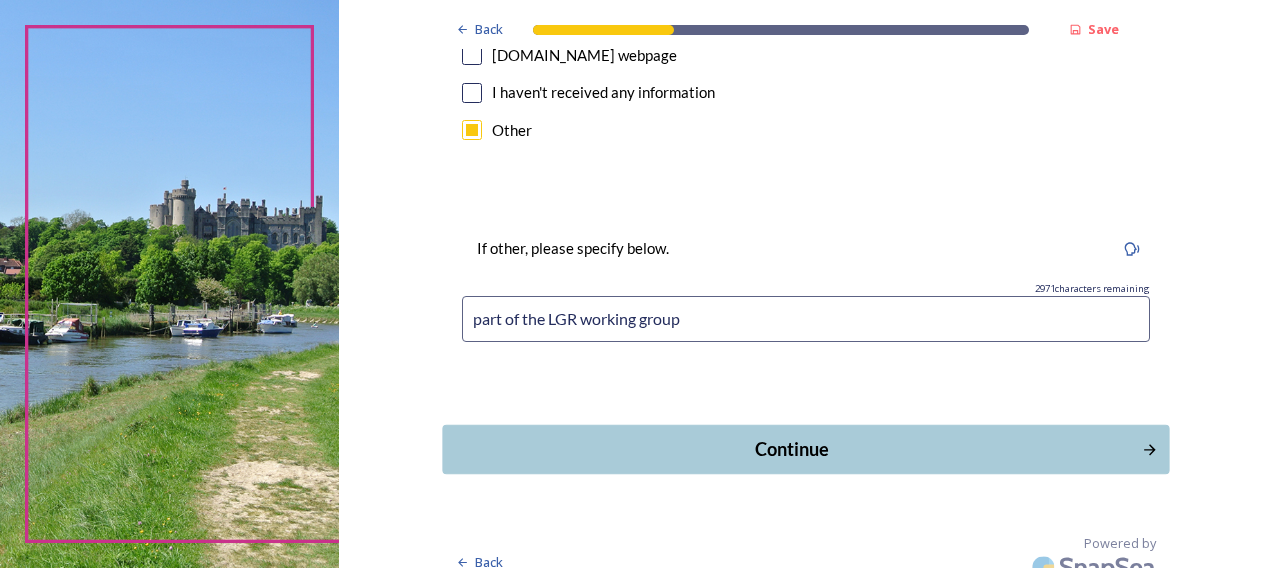 type on "part of the LGR working group" 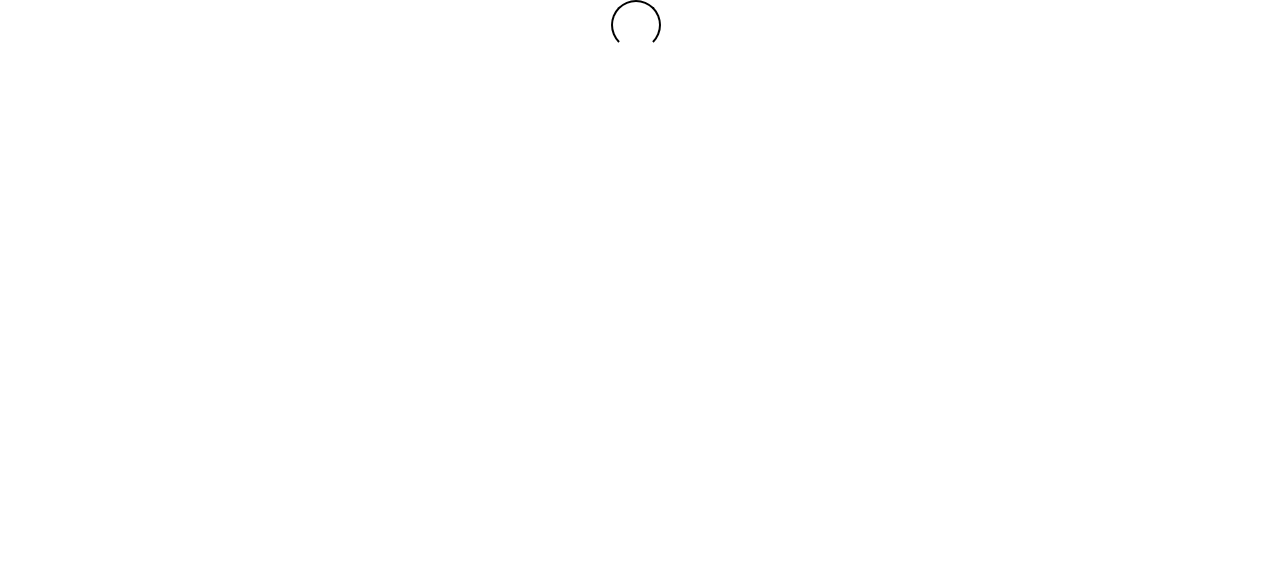 scroll, scrollTop: 0, scrollLeft: 0, axis: both 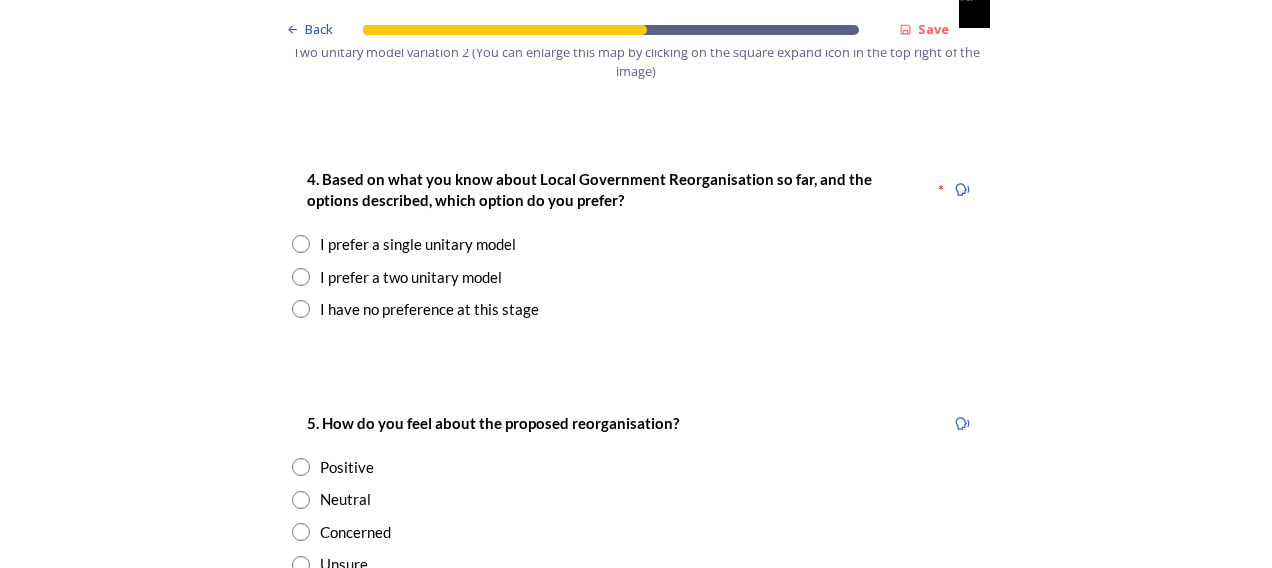 click on "I prefer a two unitary model" at bounding box center (411, 277) 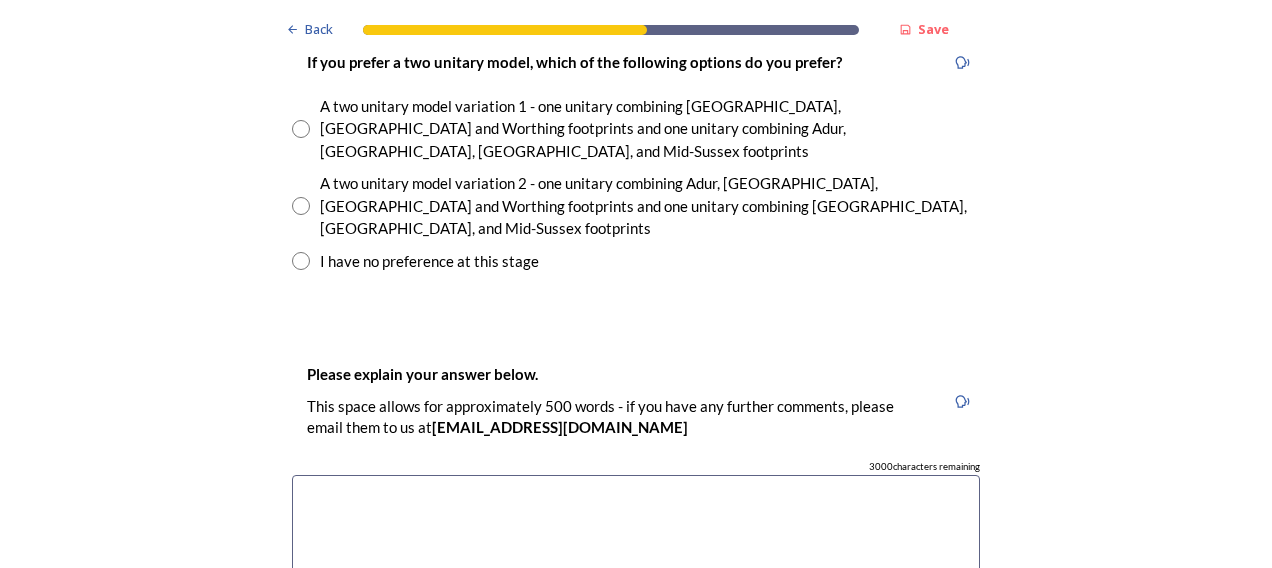 scroll, scrollTop: 2923, scrollLeft: 0, axis: vertical 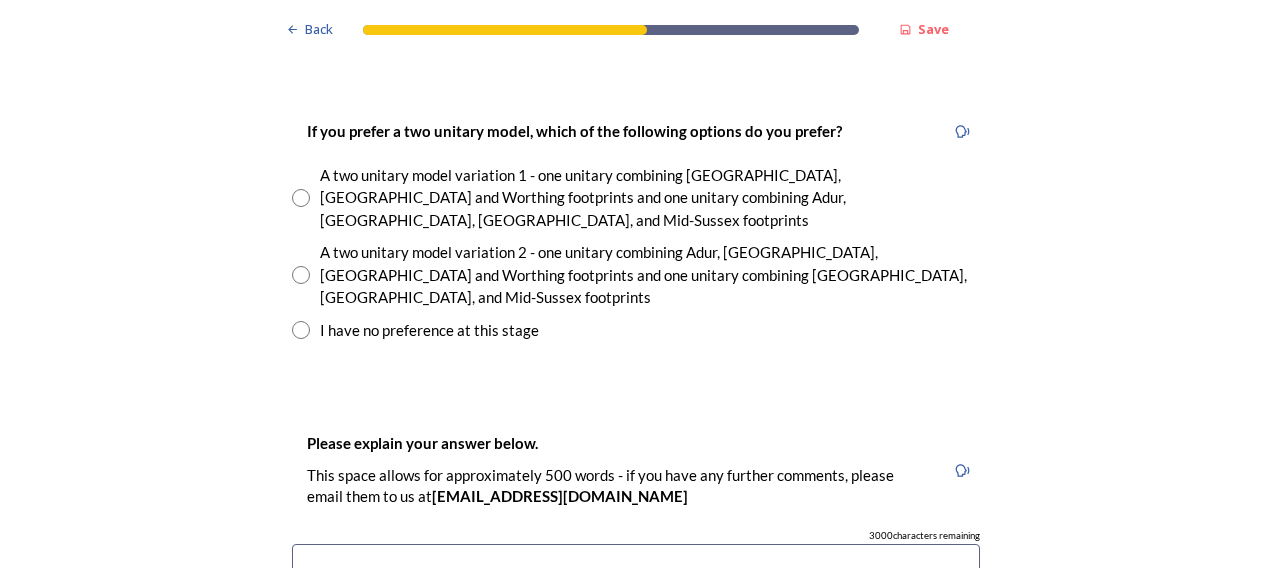click at bounding box center (301, 275) 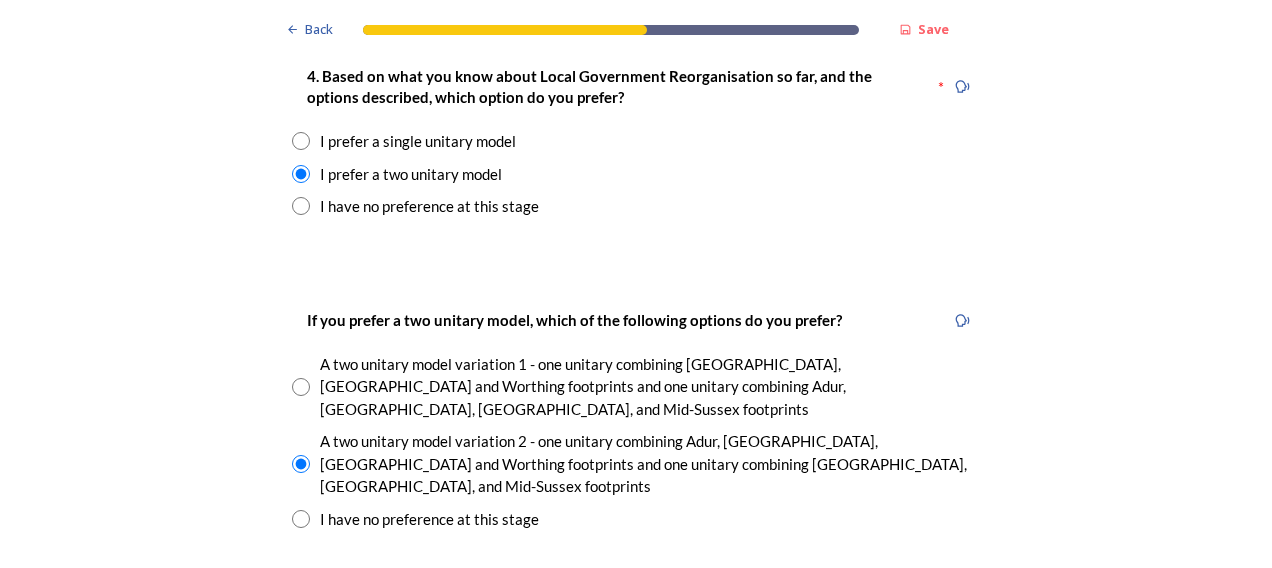 scroll, scrollTop: 2751, scrollLeft: 0, axis: vertical 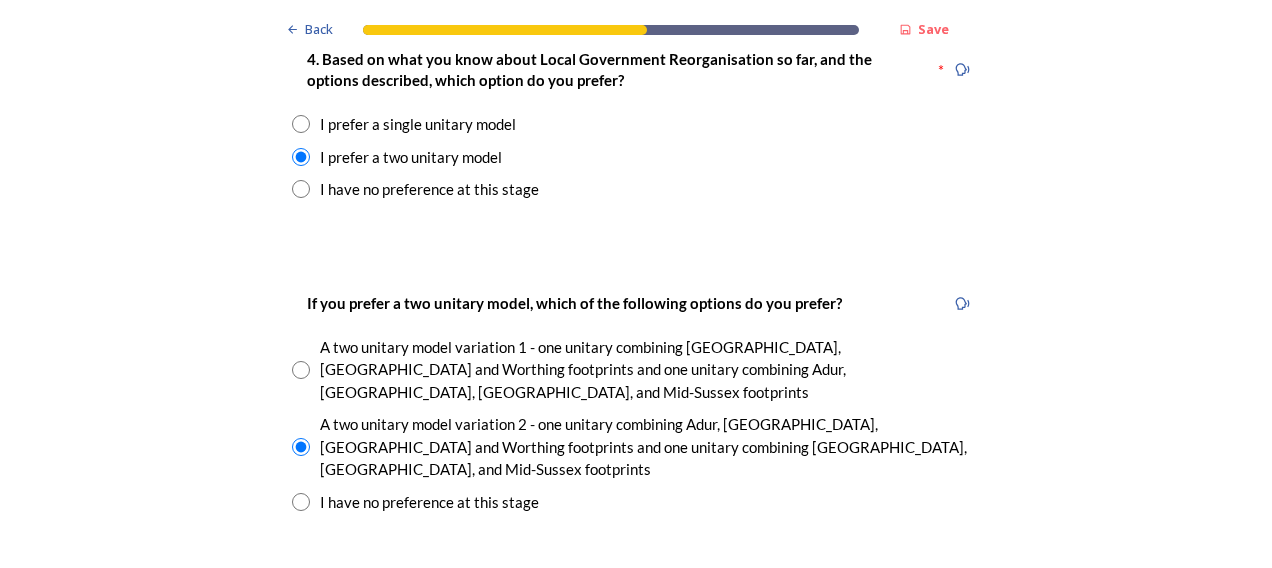 click at bounding box center (301, 370) 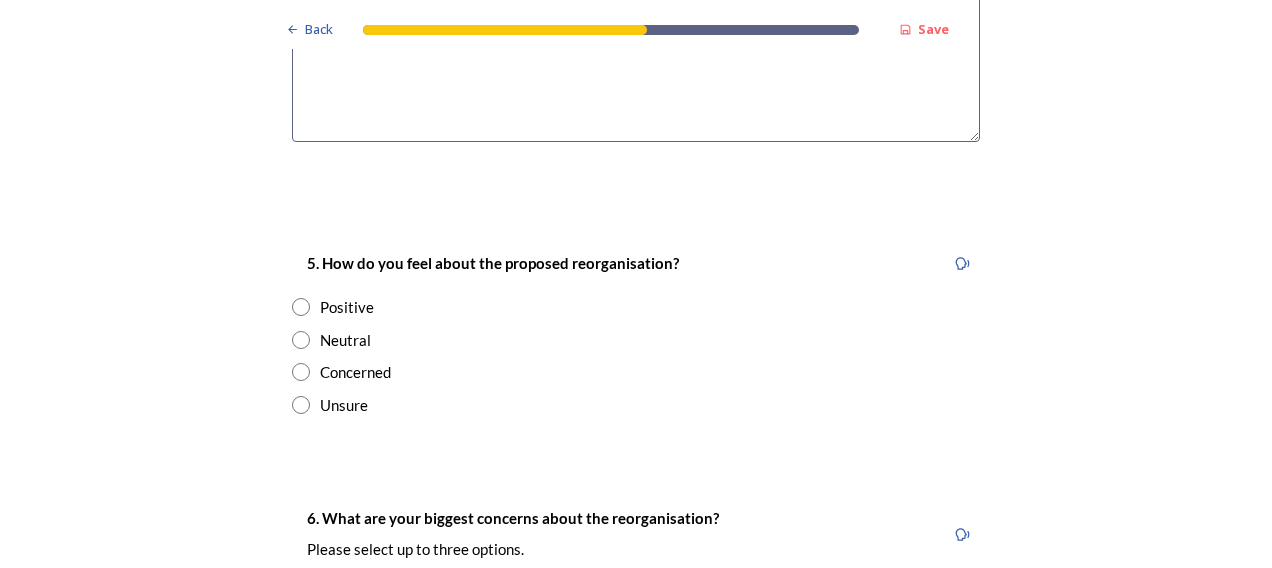 scroll, scrollTop: 3566, scrollLeft: 0, axis: vertical 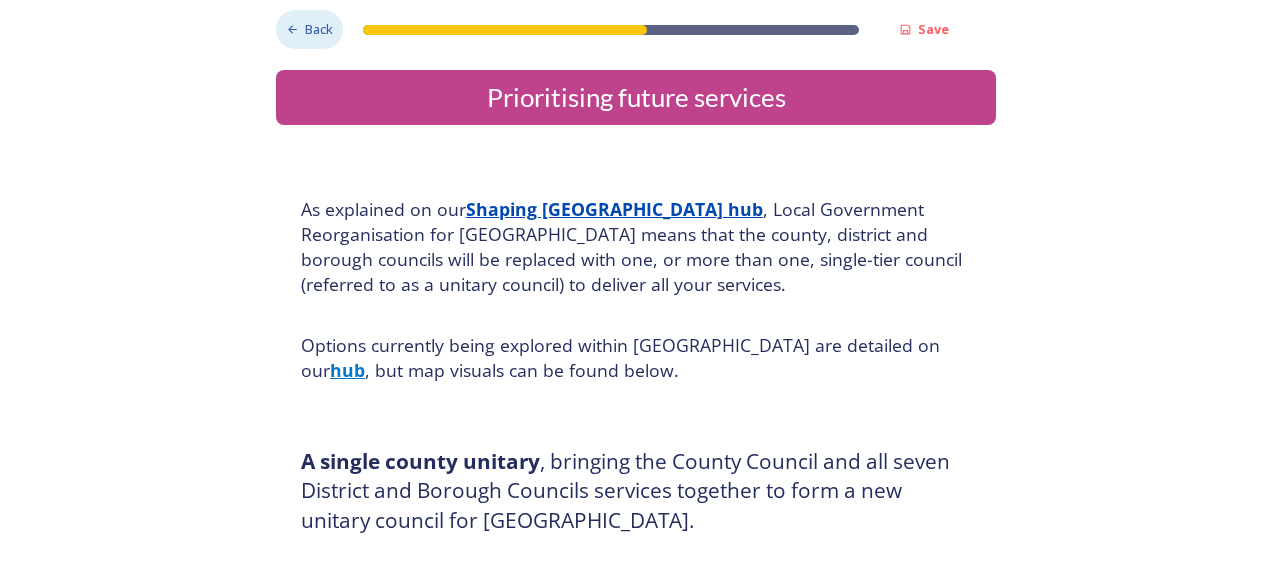 click on "Back" at bounding box center [319, 29] 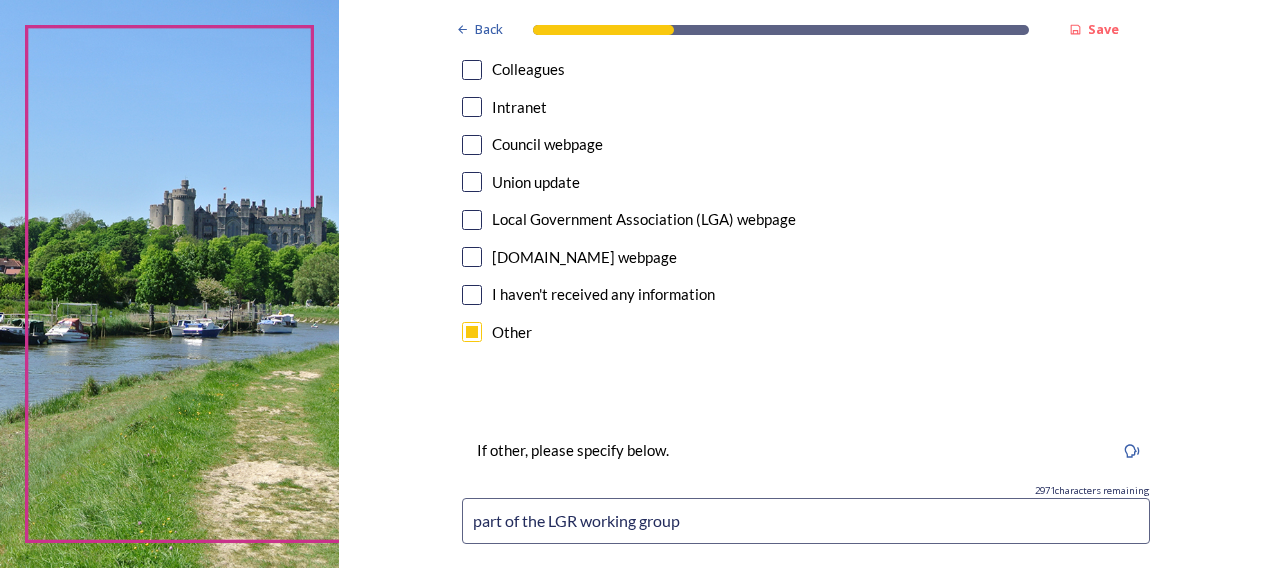 scroll, scrollTop: 1252, scrollLeft: 0, axis: vertical 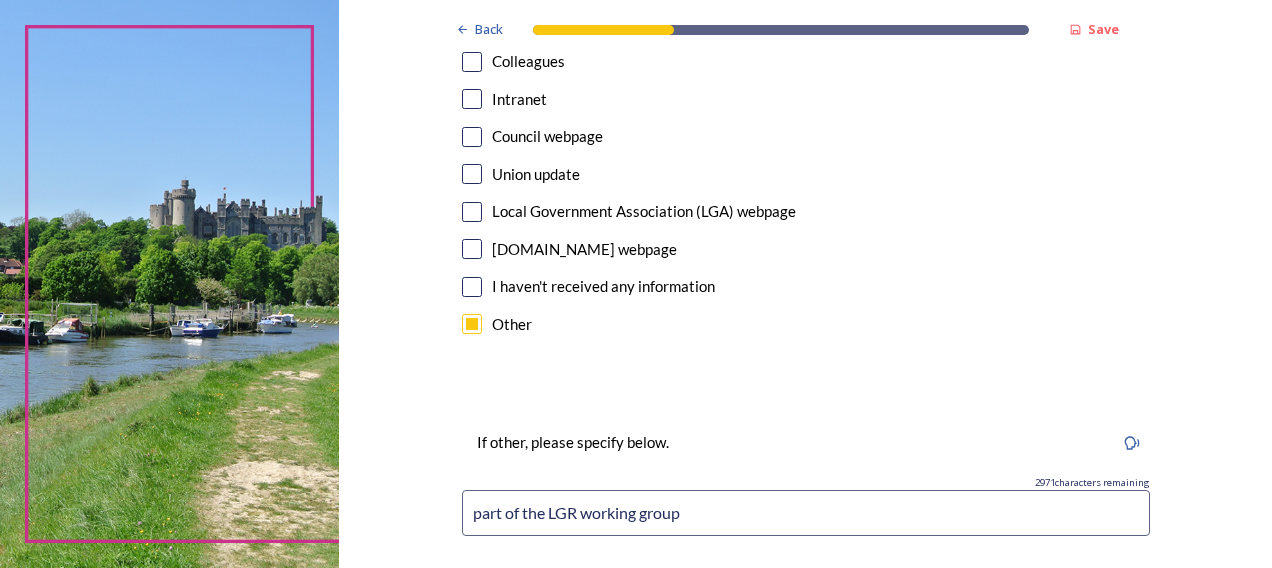 click on "part of the LGR working group" at bounding box center (806, 513) 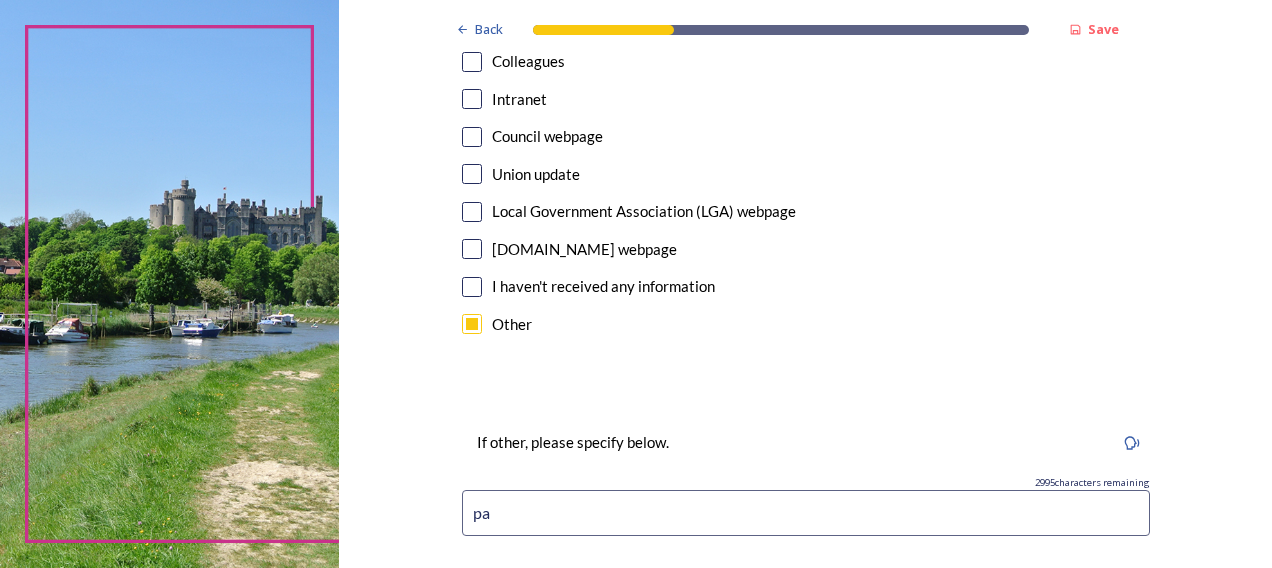 type on "p" 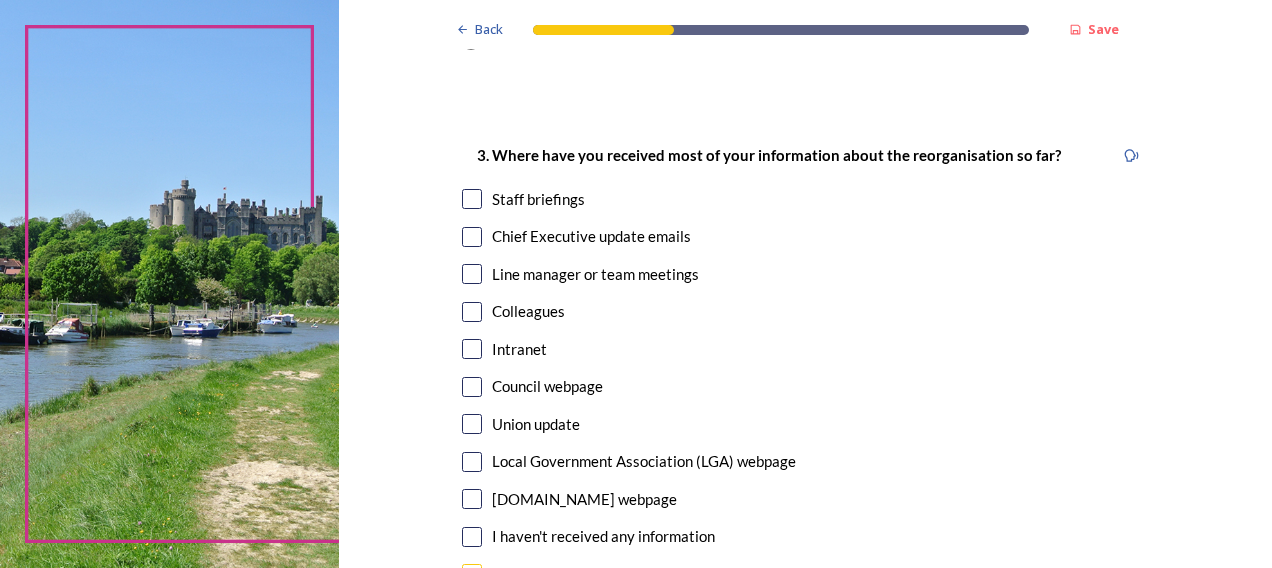 scroll, scrollTop: 1000, scrollLeft: 0, axis: vertical 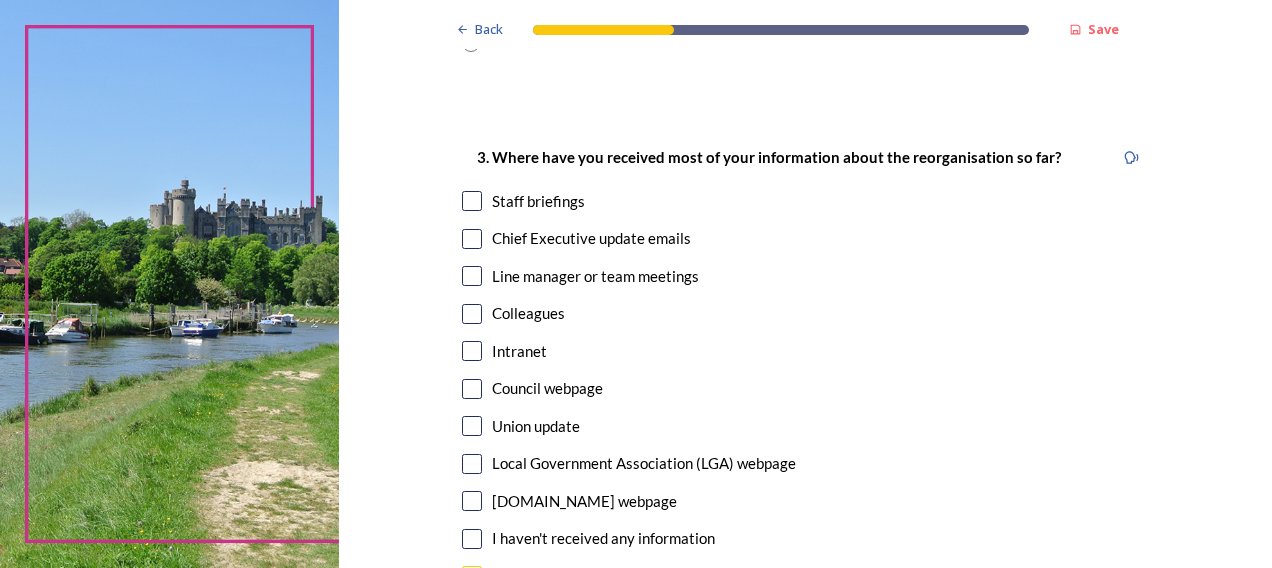 type 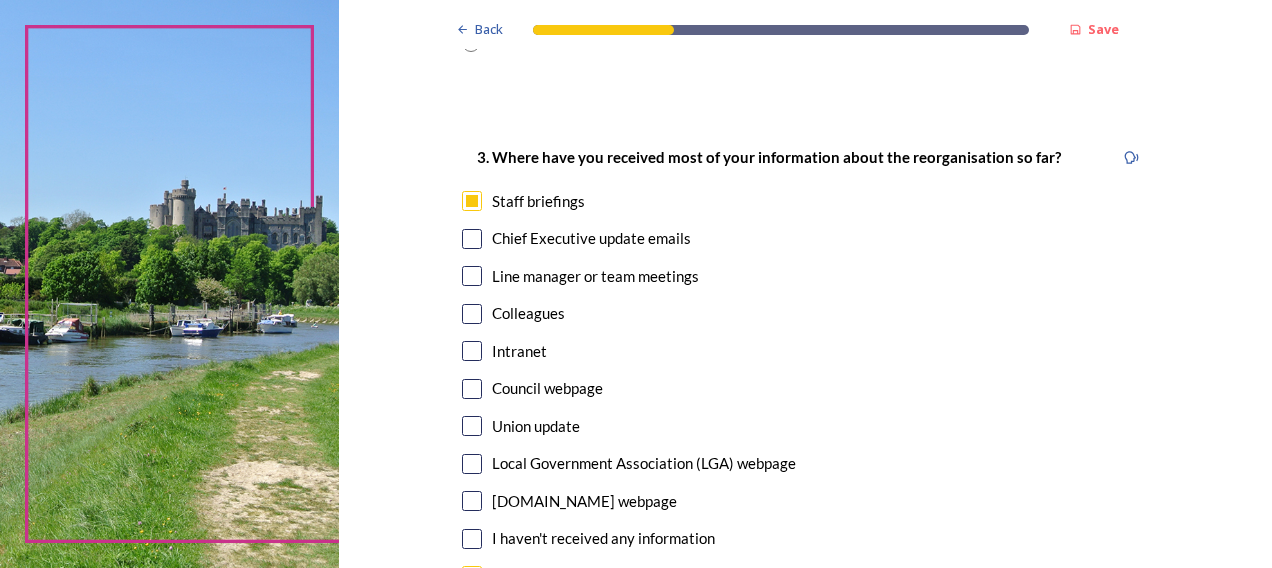 scroll, scrollTop: 1446, scrollLeft: 0, axis: vertical 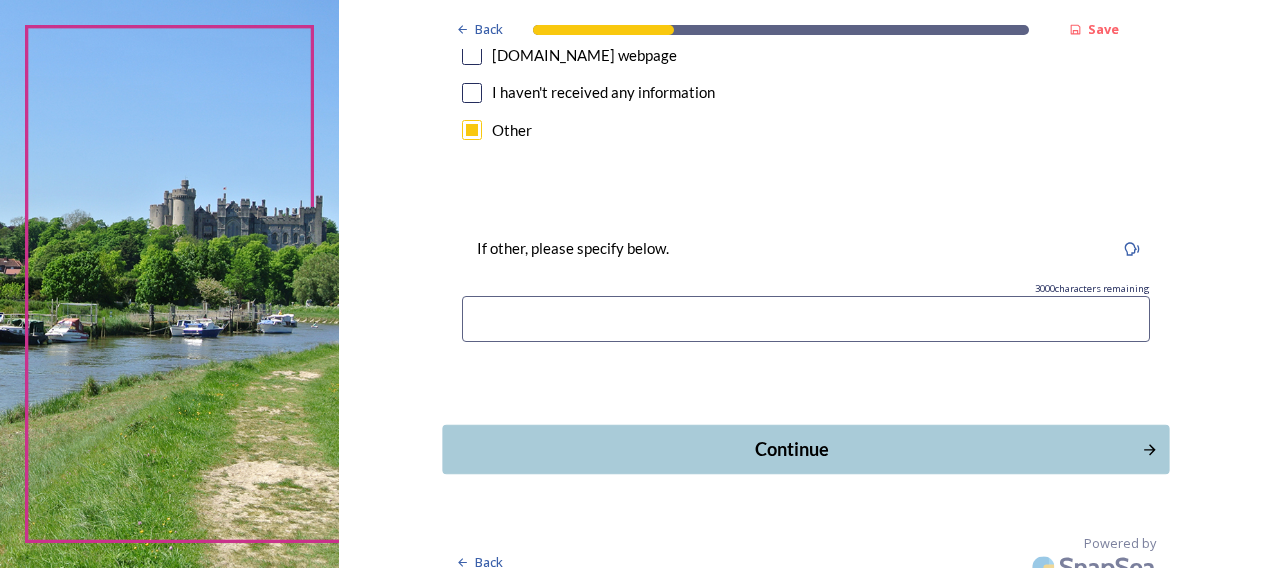 click on "Continue" at bounding box center [791, 449] 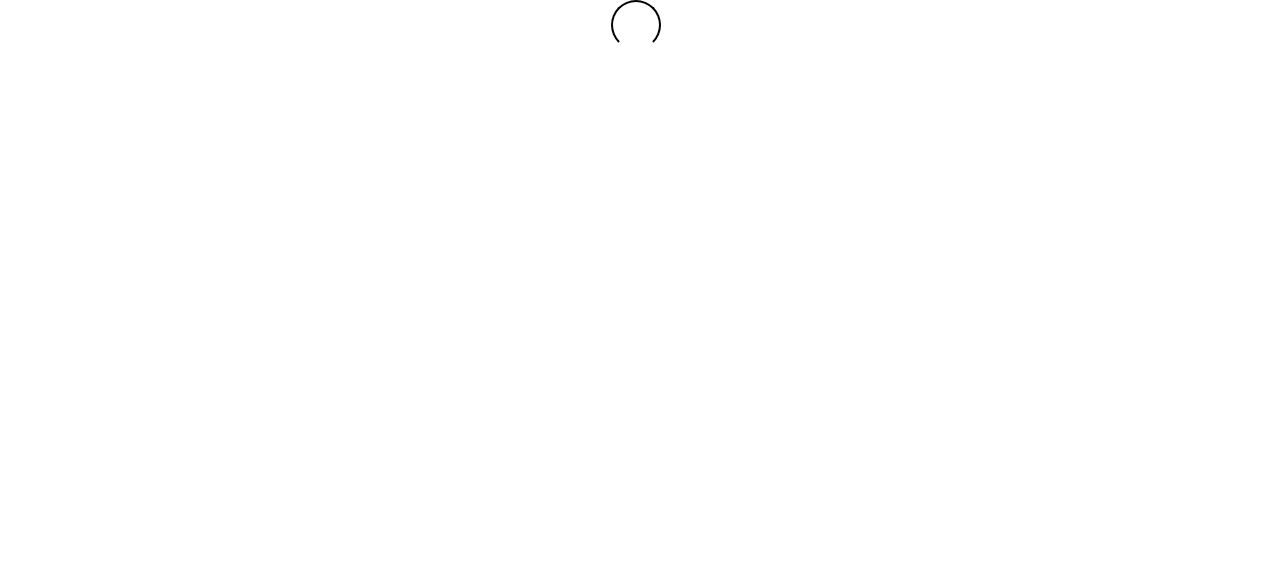 scroll, scrollTop: 0, scrollLeft: 0, axis: both 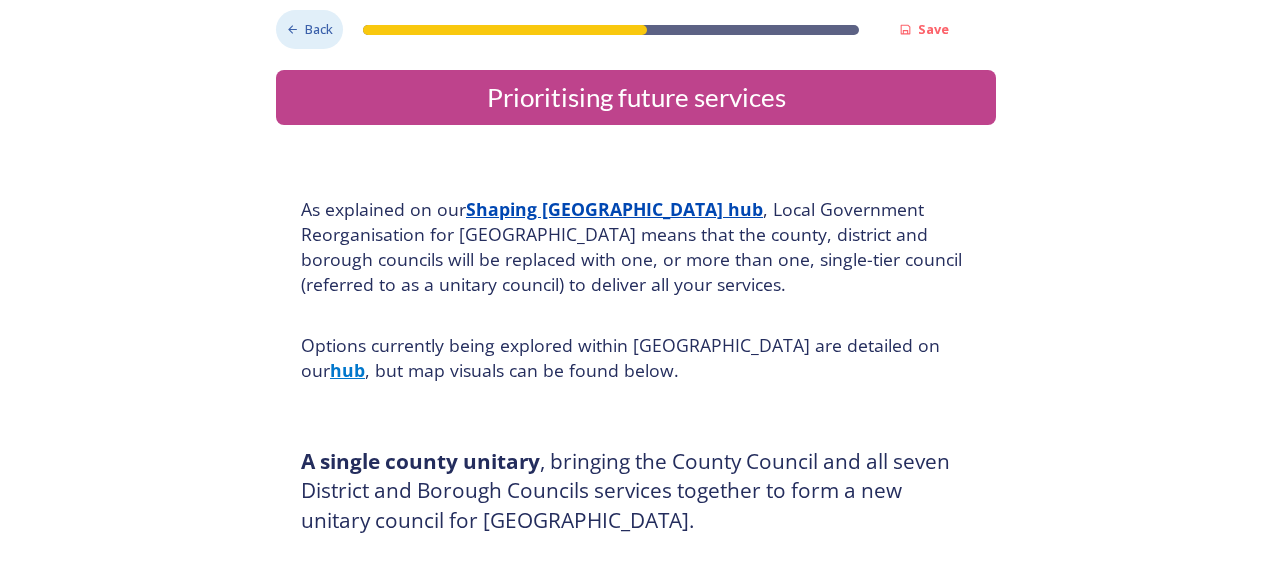 click 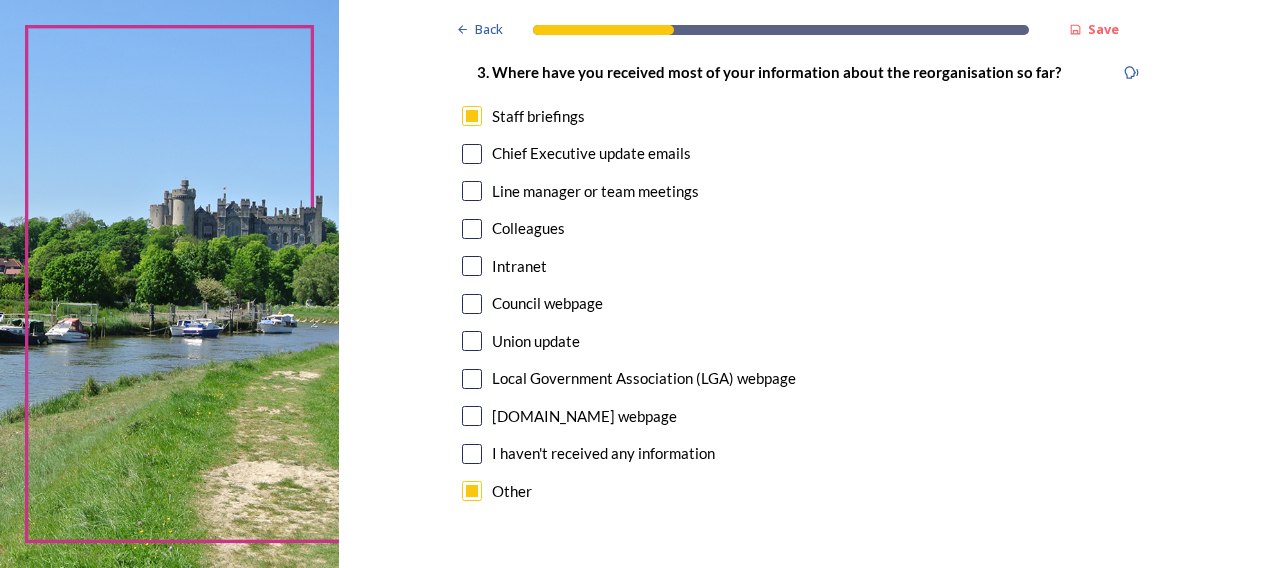 scroll, scrollTop: 1121, scrollLeft: 0, axis: vertical 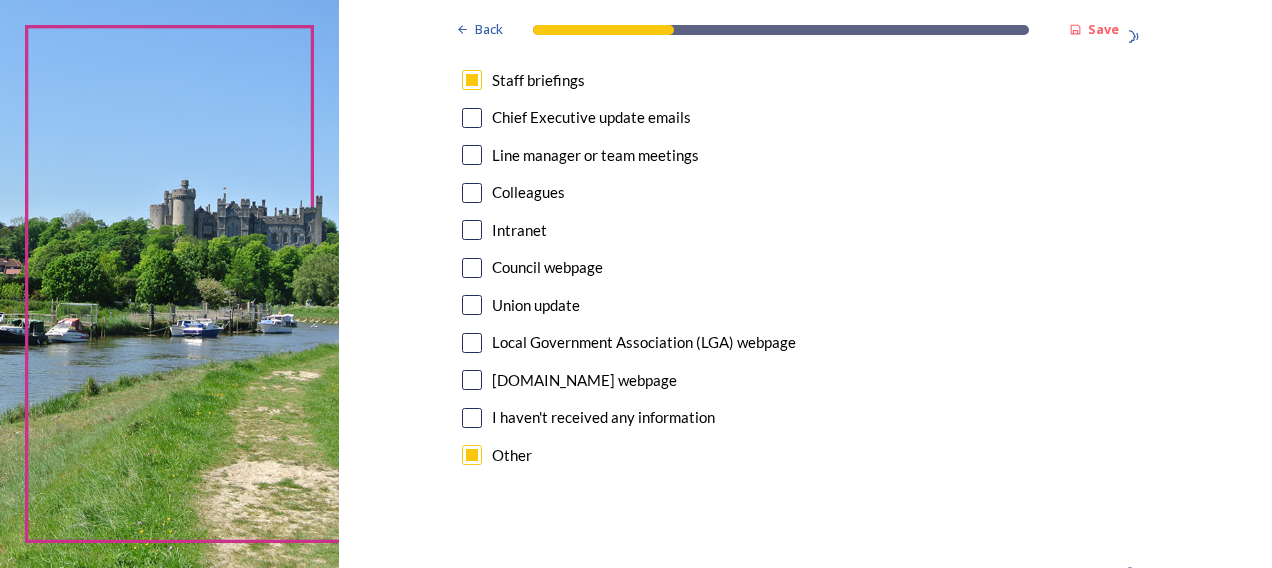 click at bounding box center [472, 455] 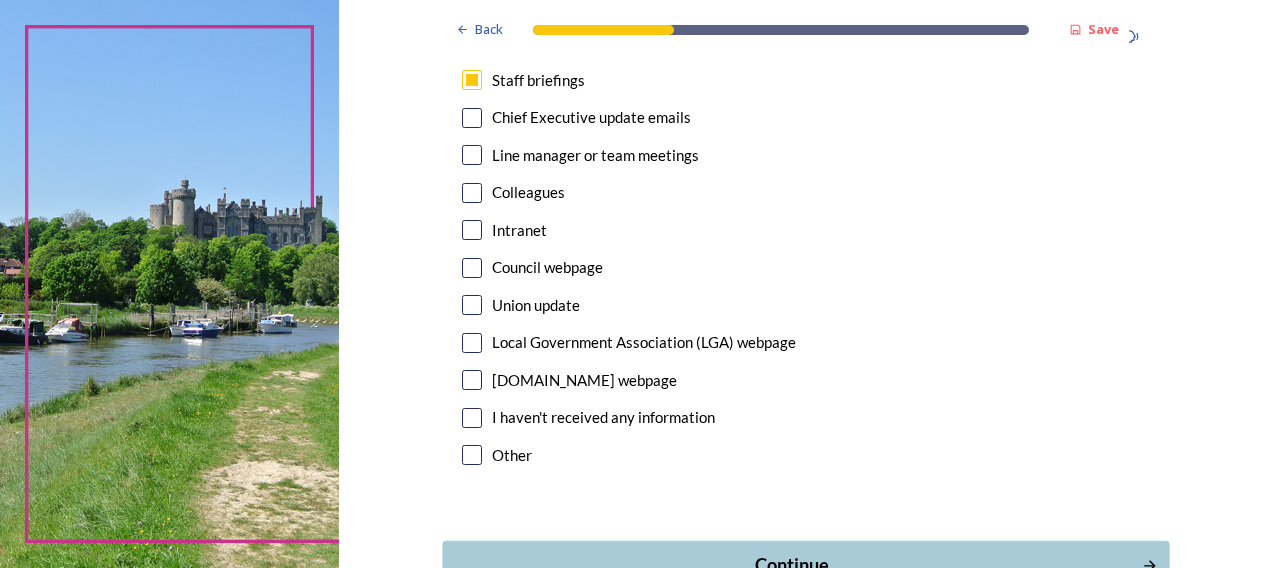click on "Continue" at bounding box center (791, 565) 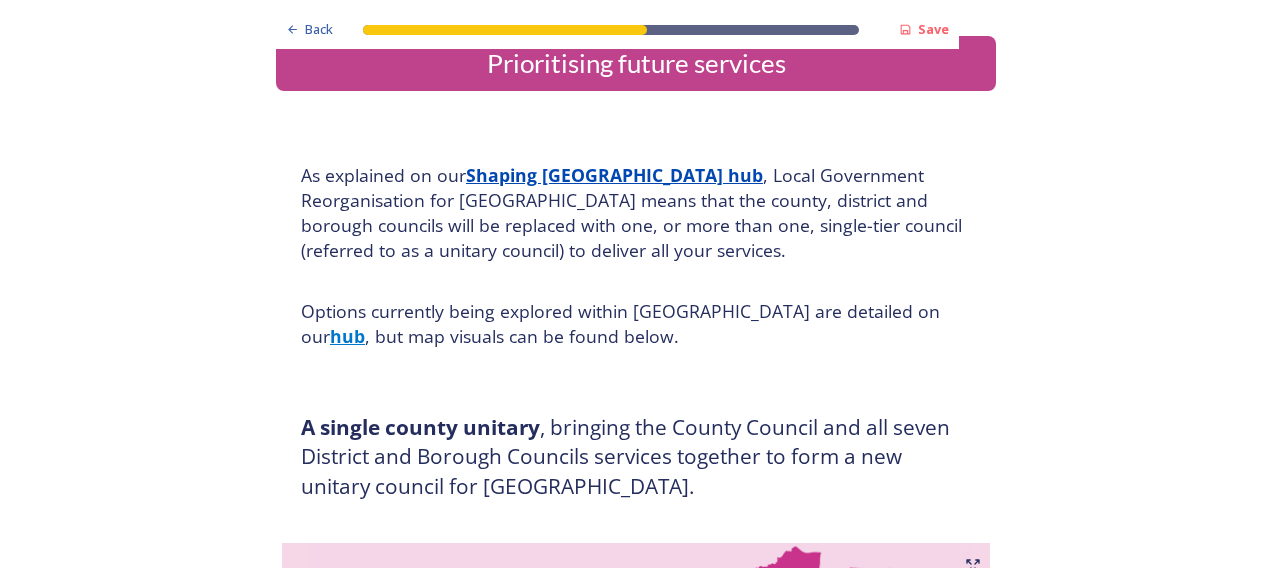 scroll, scrollTop: 42, scrollLeft: 0, axis: vertical 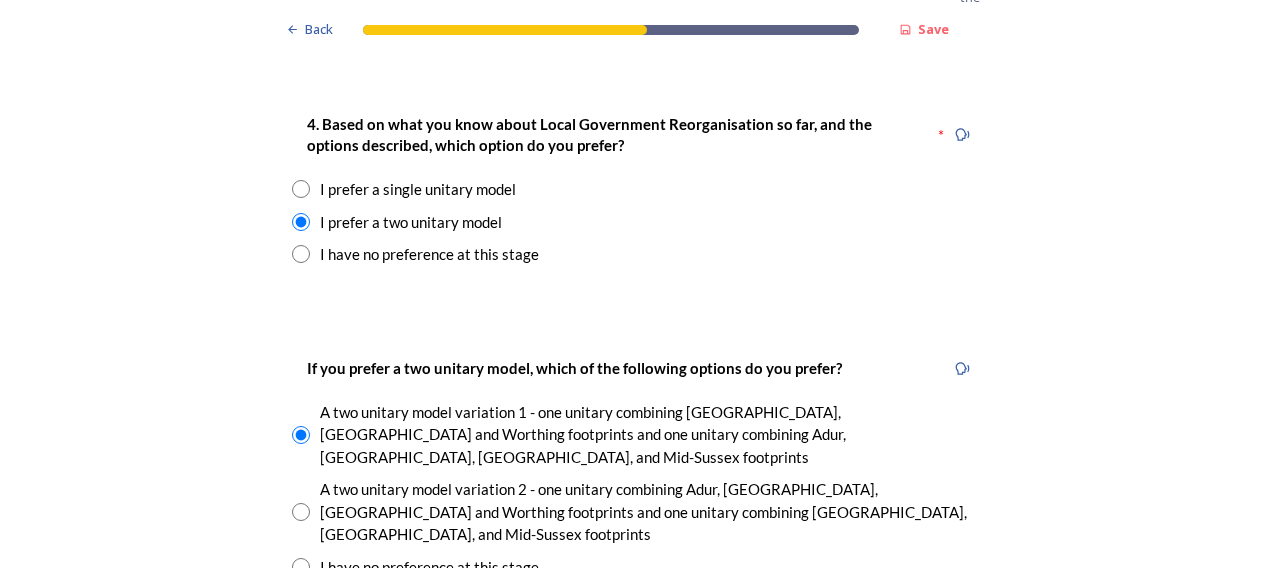 click on "Back Save Prioritising future services As explained on our  Shaping West Sussex hub , Local Government Reorganisation for West Sussex means that the county, district and borough councils will be replaced with one, or more than one, single-tier council (referred to as a unitary council) to deliver all your services.  Options currently being explored within West Sussex are detailed on our  hub , but map visuals can be found below. A single county unitary , bringing the County Council and all seven District and Borough Councils services together to form a new unitary council for West Sussex. Single unitary model (You can enlarge this map by clicking on the square expand icon in the top right of the image) Two unitary option, variation 1  -   one unitary combining Arun, Chichester and Worthing footprints and one unitary combining Adur, Crawley, Horsham, and Mid-Sussex footprints. Two unitary model variation 1 (You can enlarge this map by clicking on the square expand icon in the top right of the image) * 3000 3" at bounding box center (636, 723) 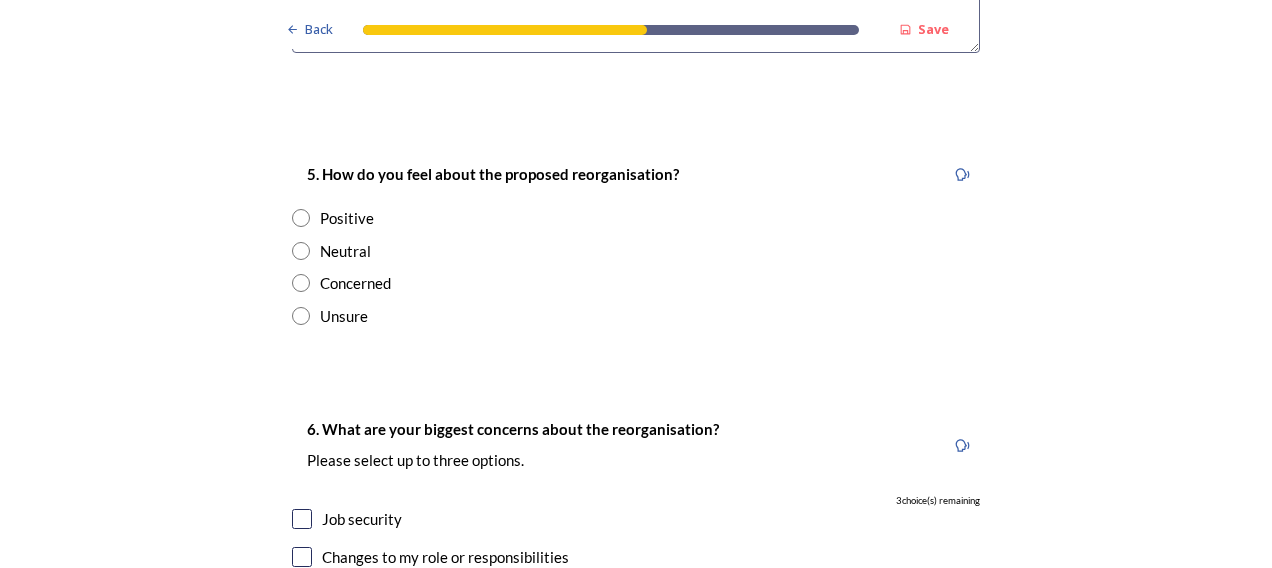 scroll, scrollTop: 3664, scrollLeft: 0, axis: vertical 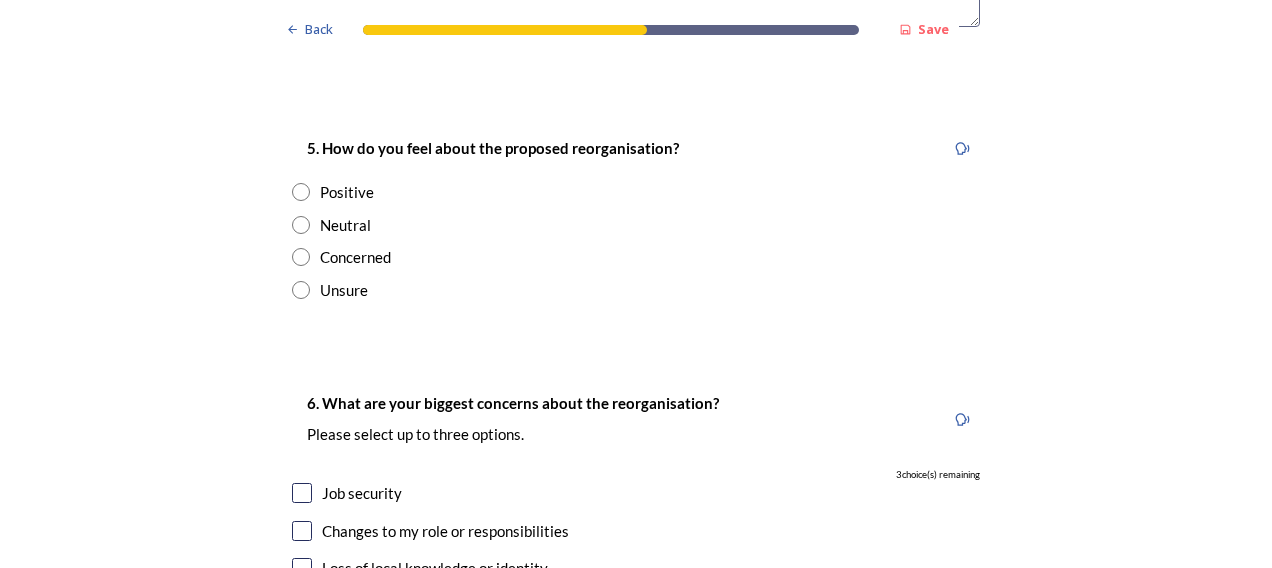 click at bounding box center [301, 225] 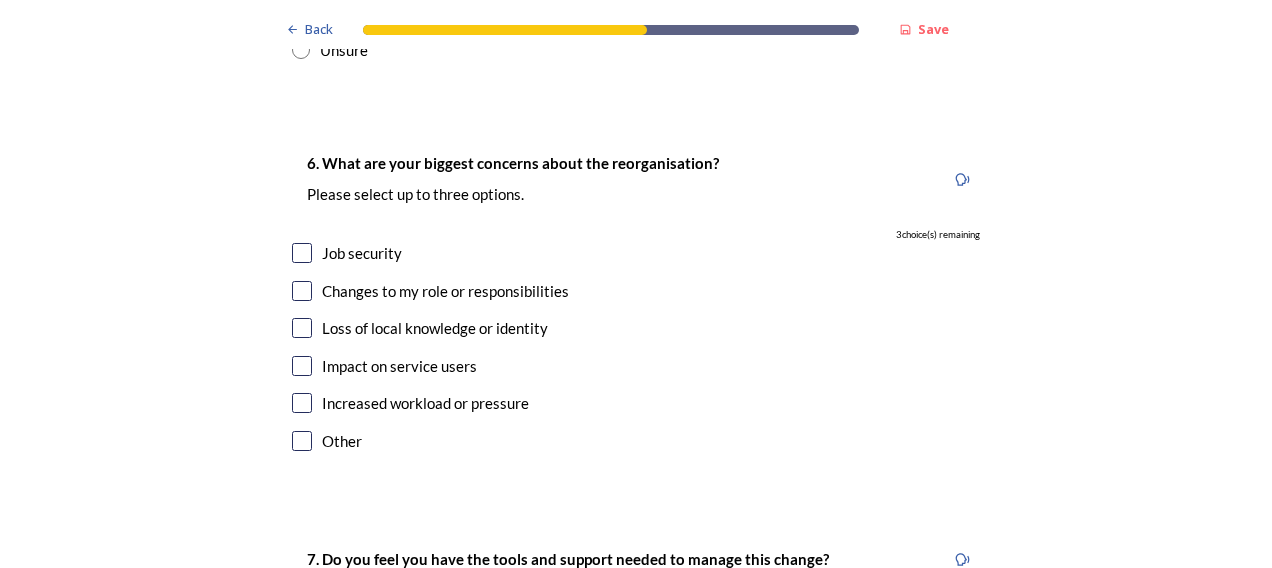 scroll, scrollTop: 3912, scrollLeft: 0, axis: vertical 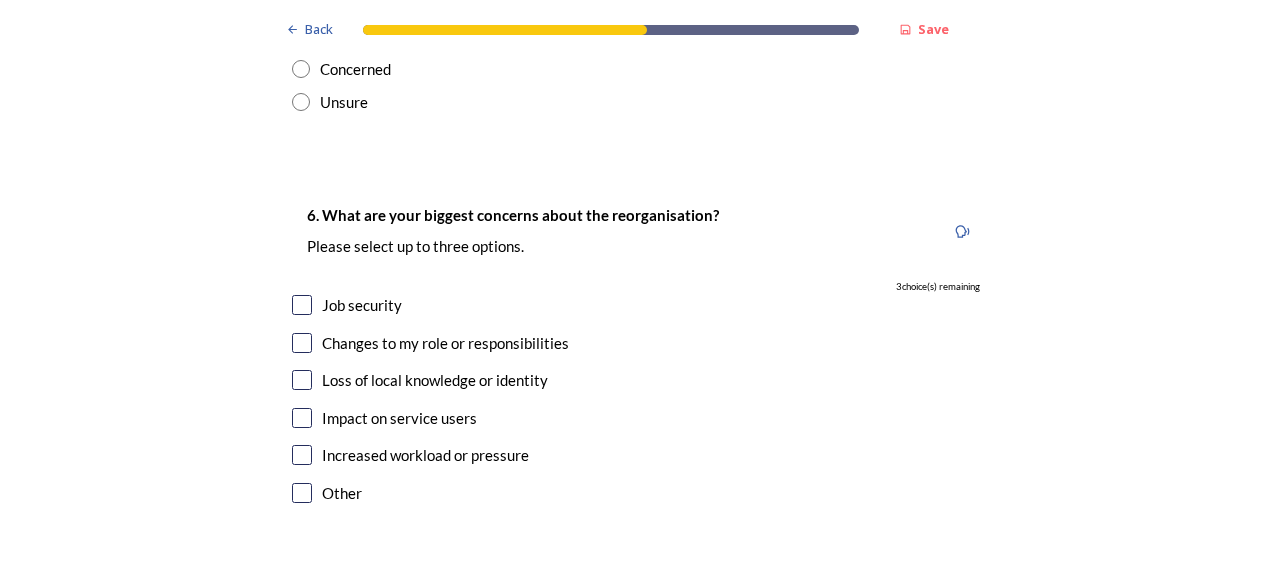 click at bounding box center (302, 343) 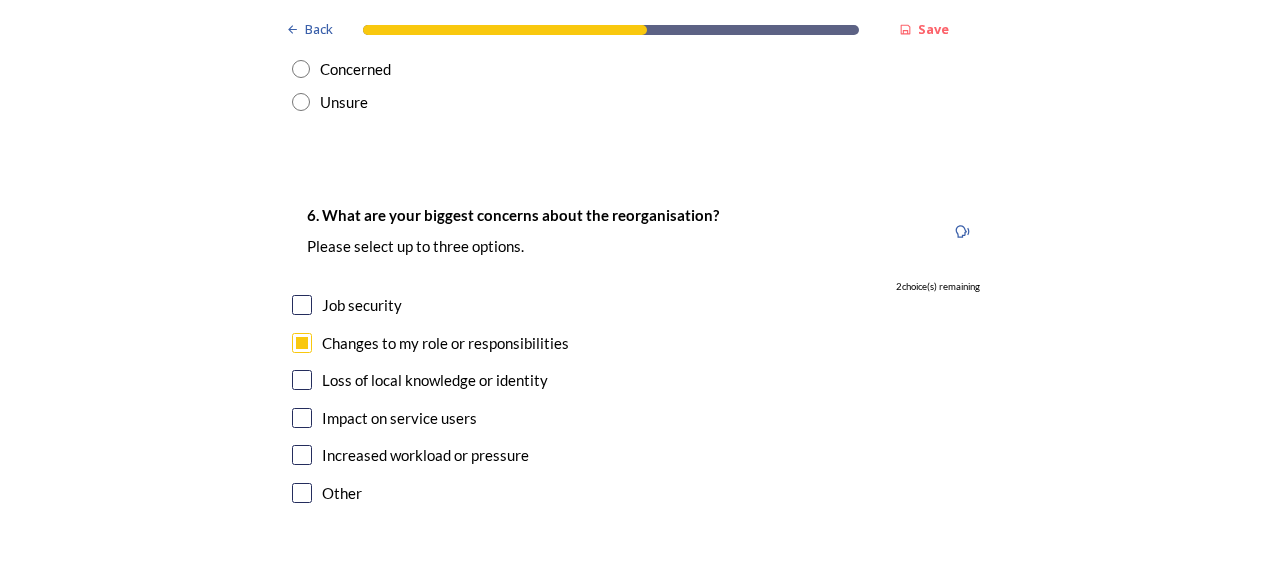 click at bounding box center (302, 380) 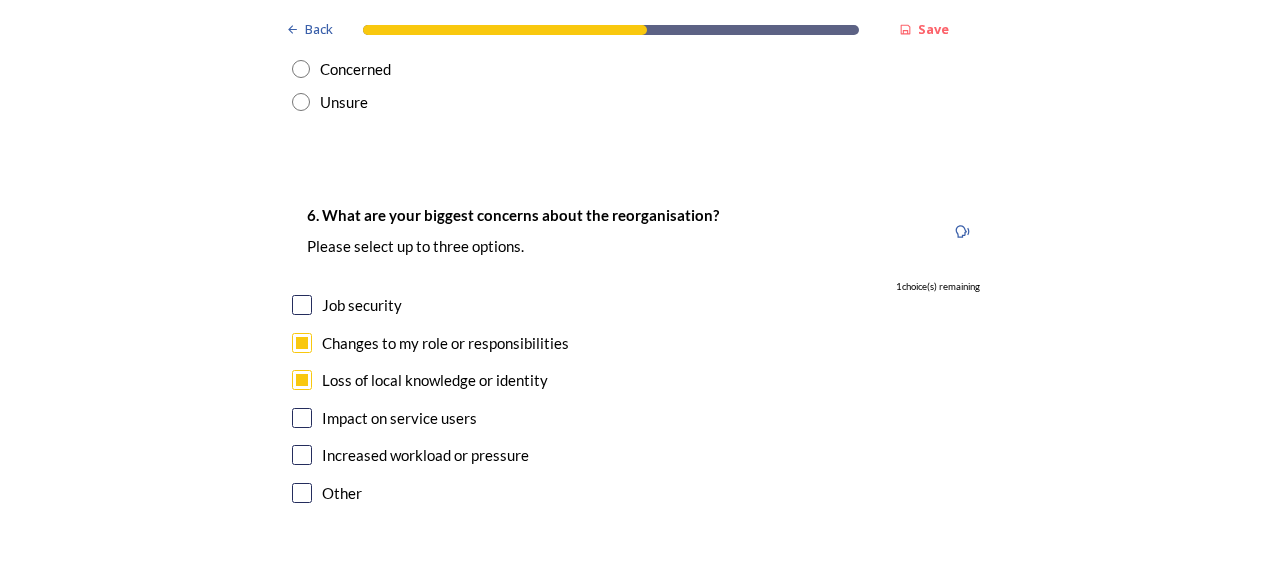 click at bounding box center [302, 418] 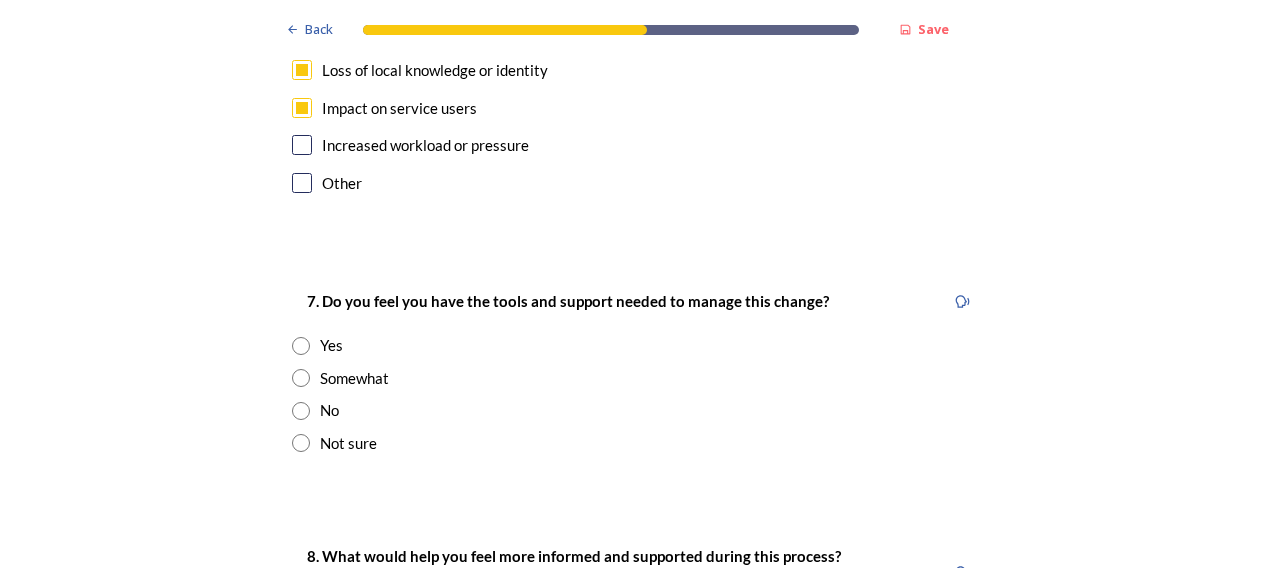scroll, scrollTop: 4196, scrollLeft: 0, axis: vertical 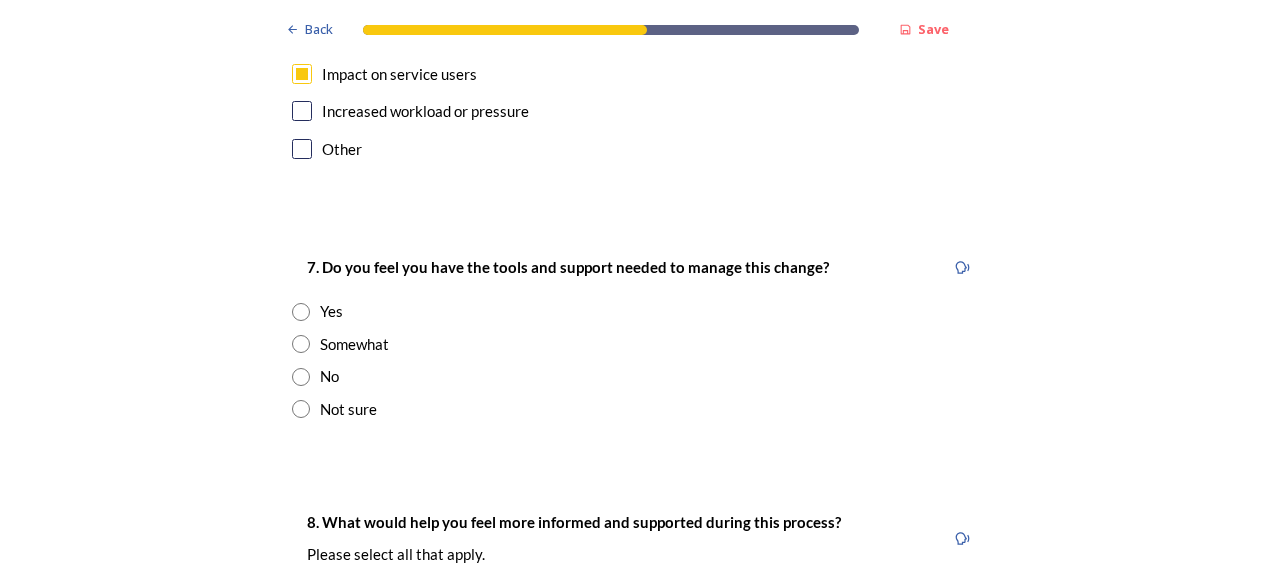 click at bounding box center (301, 344) 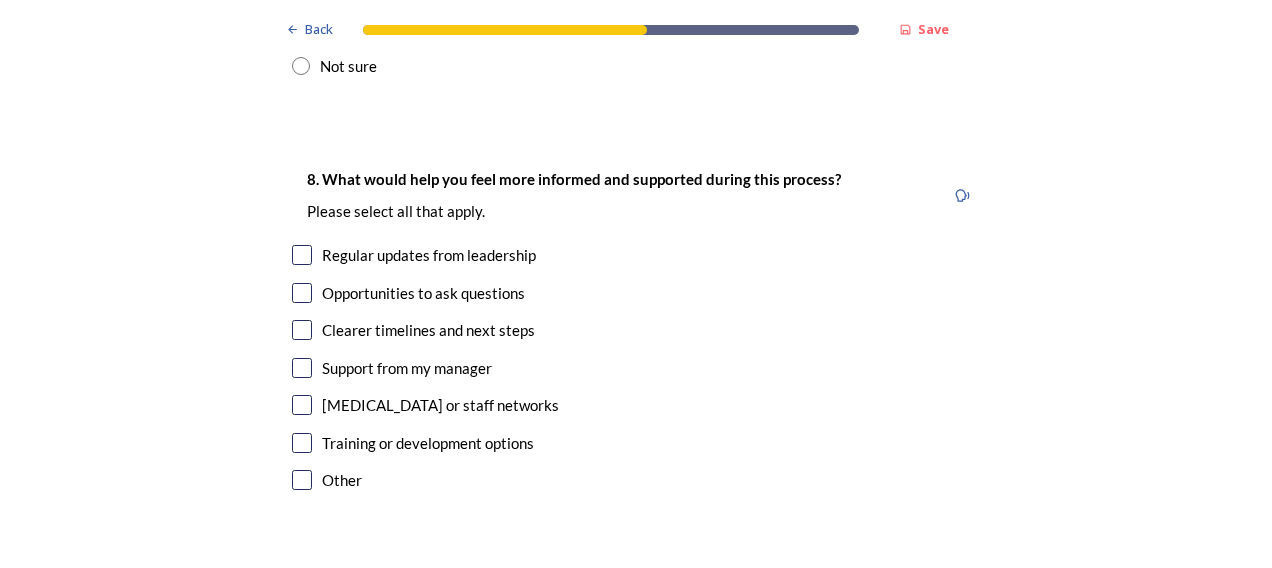 scroll, scrollTop: 4513, scrollLeft: 0, axis: vertical 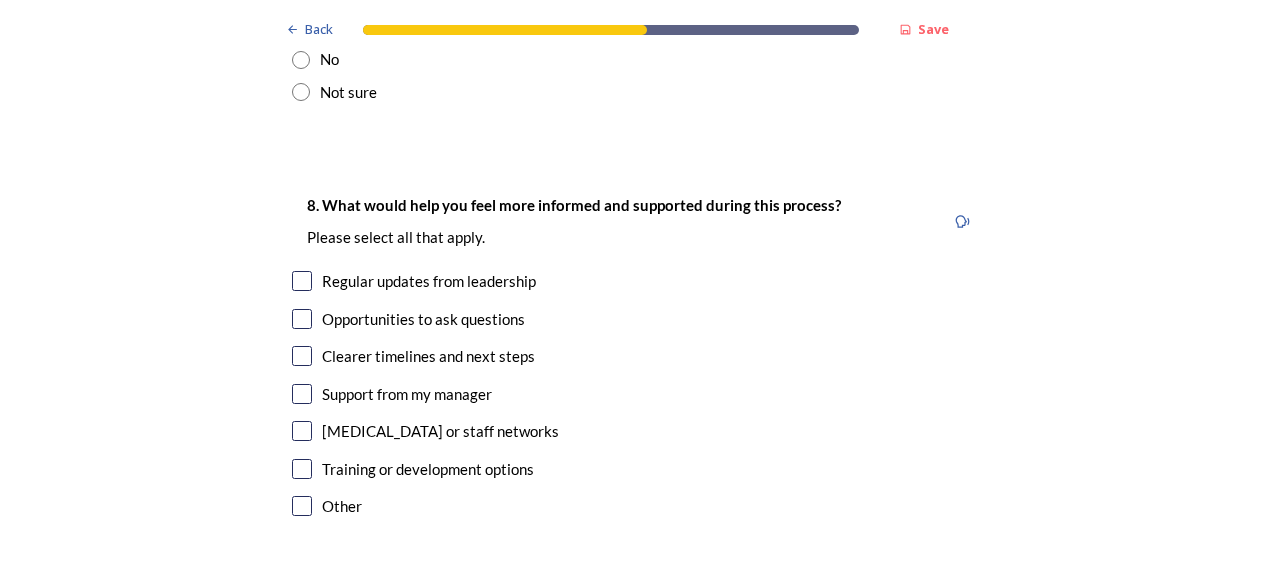 click at bounding box center (302, 356) 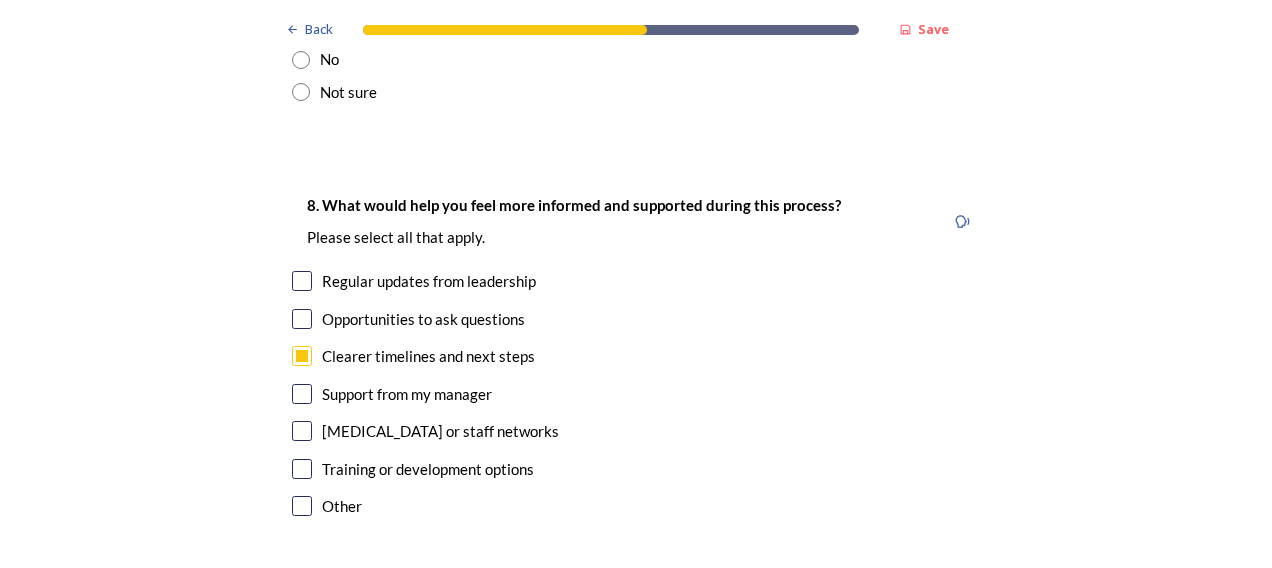 click at bounding box center [302, 469] 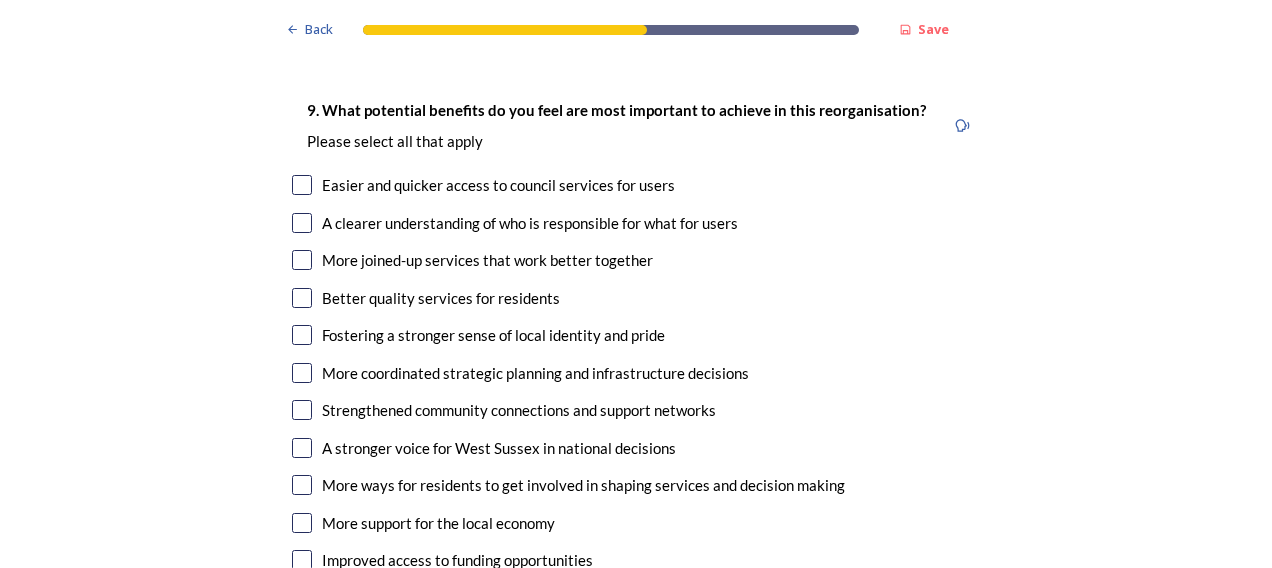 scroll, scrollTop: 5037, scrollLeft: 0, axis: vertical 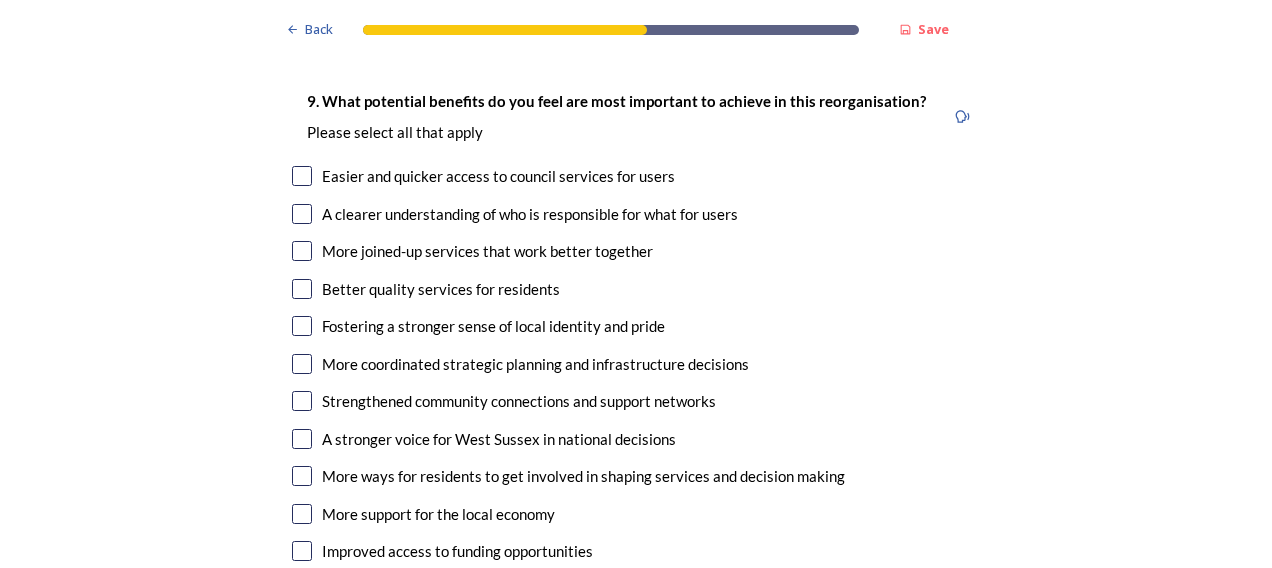 click at bounding box center (302, 176) 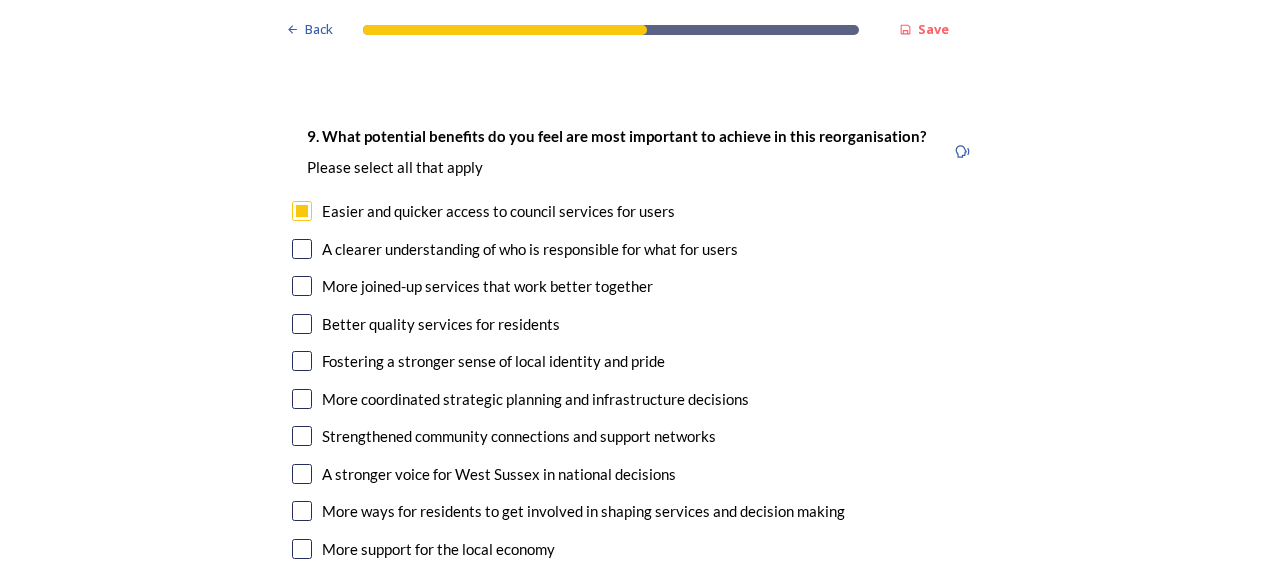 scroll, scrollTop: 5020, scrollLeft: 0, axis: vertical 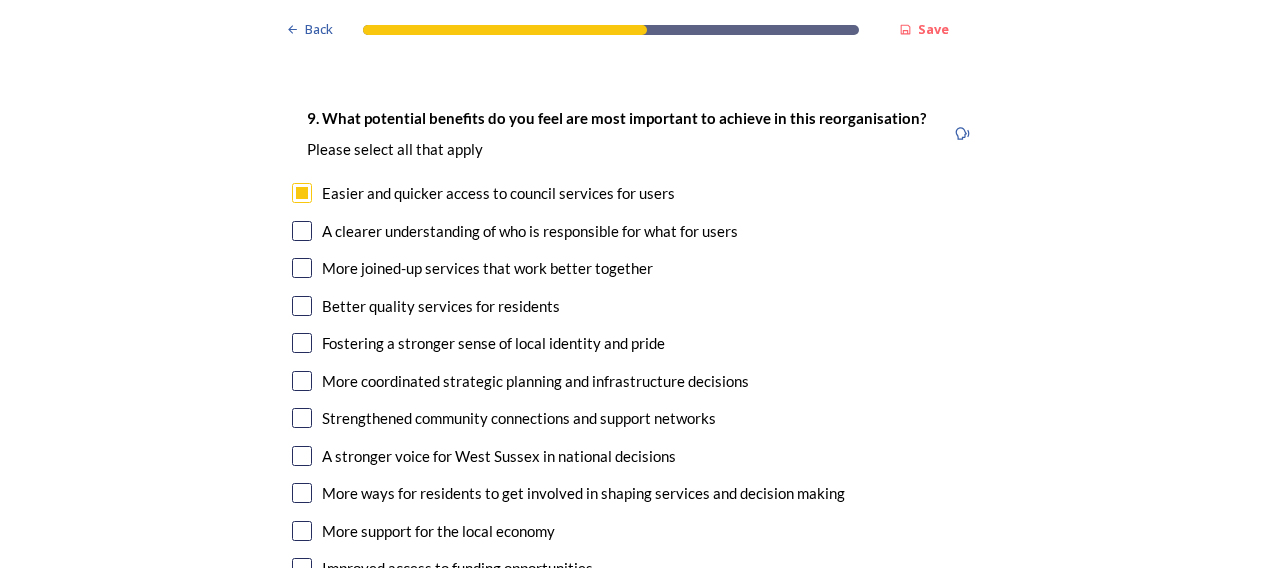 click at bounding box center [302, 231] 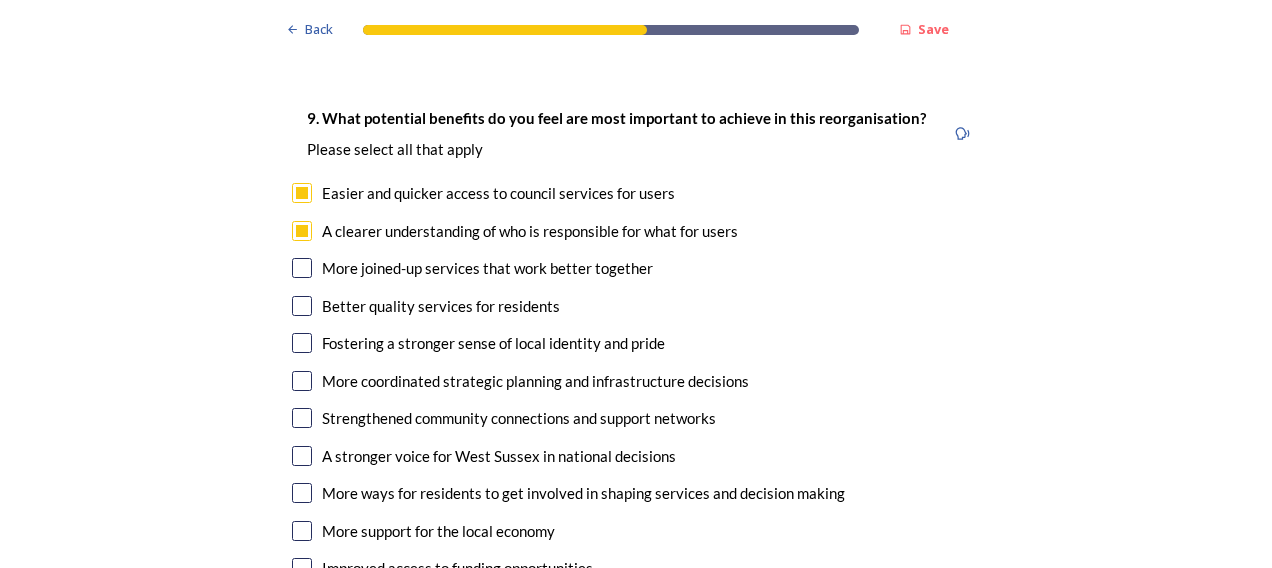 click at bounding box center (302, 268) 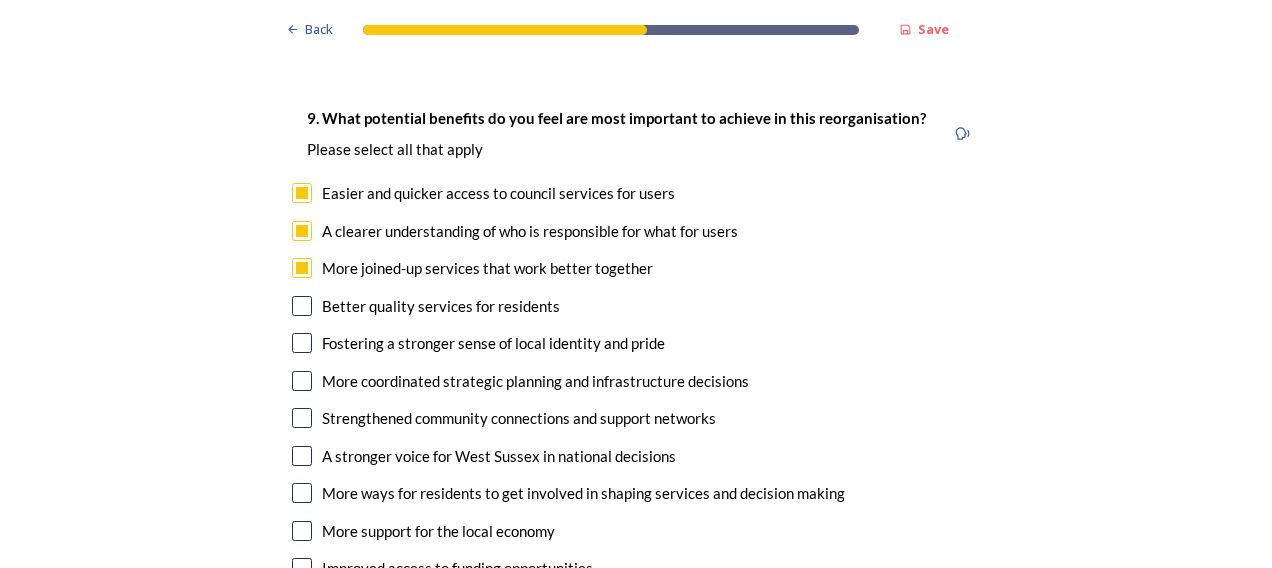 click at bounding box center [302, 306] 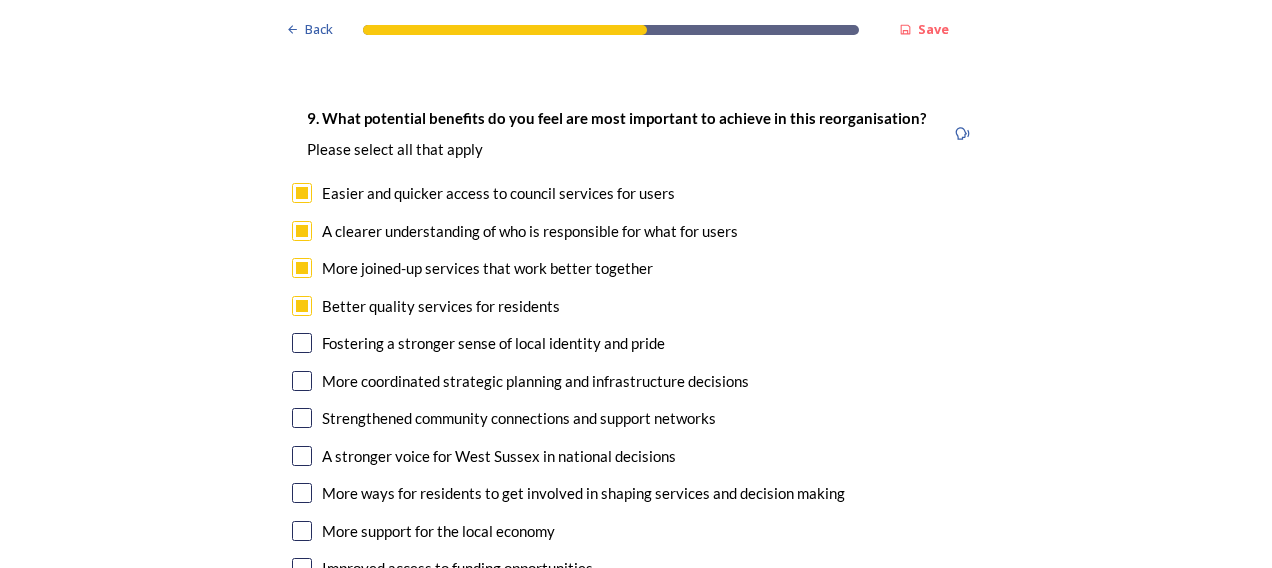 click at bounding box center [302, 381] 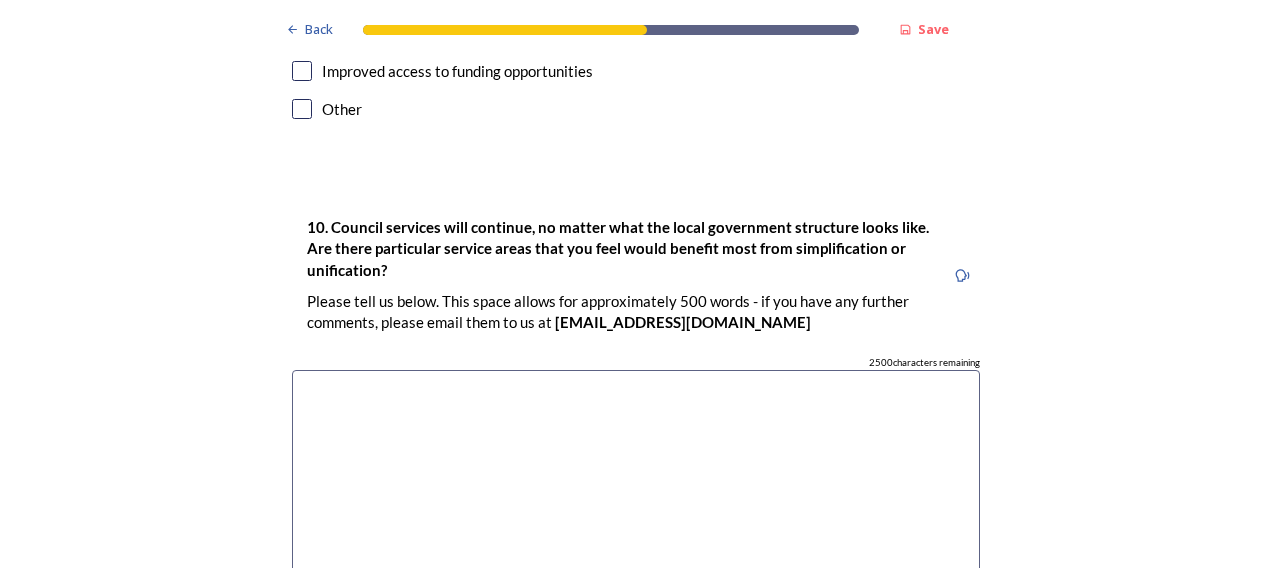 scroll, scrollTop: 5526, scrollLeft: 0, axis: vertical 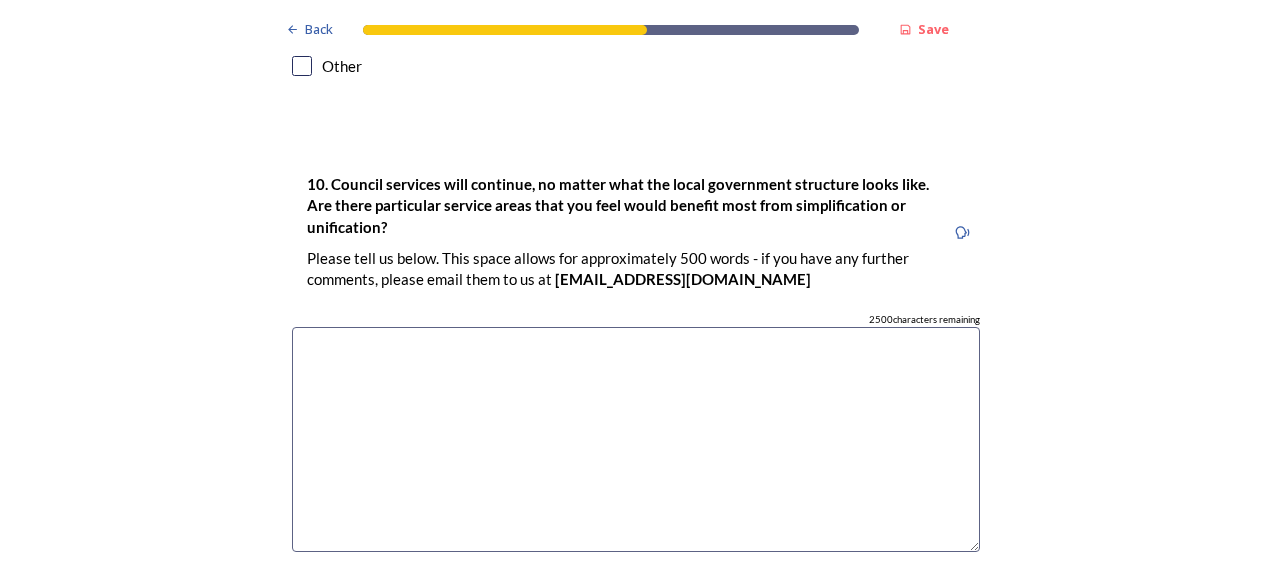 click at bounding box center (636, 439) 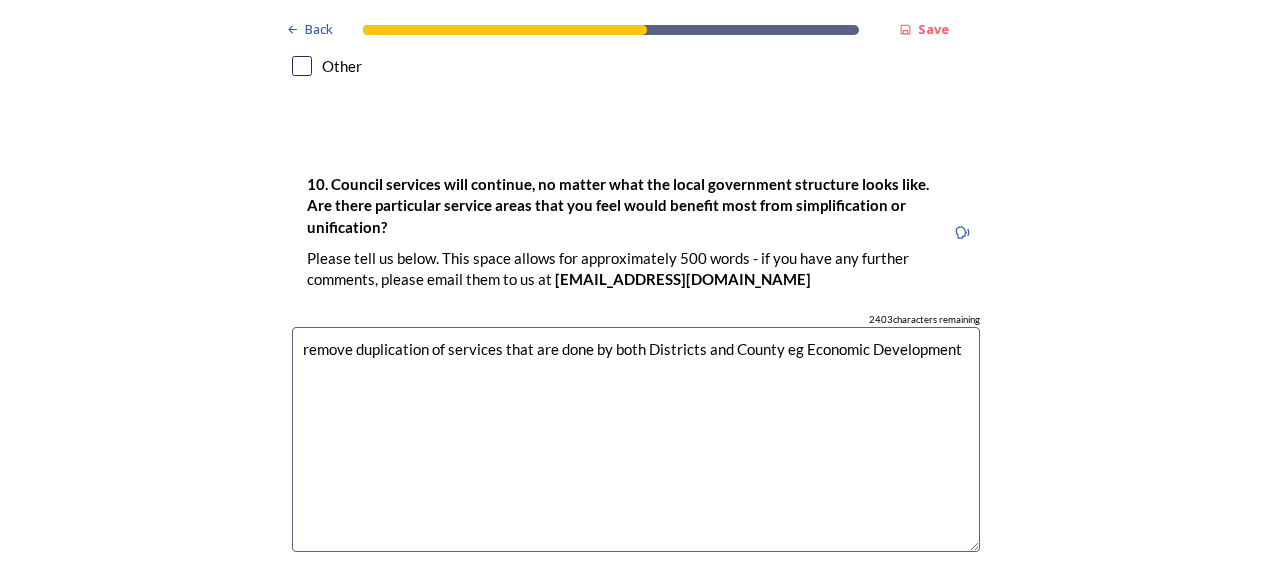 click on "remove duplication of services that are done by both Districts and County eg Economic Development" at bounding box center [636, 439] 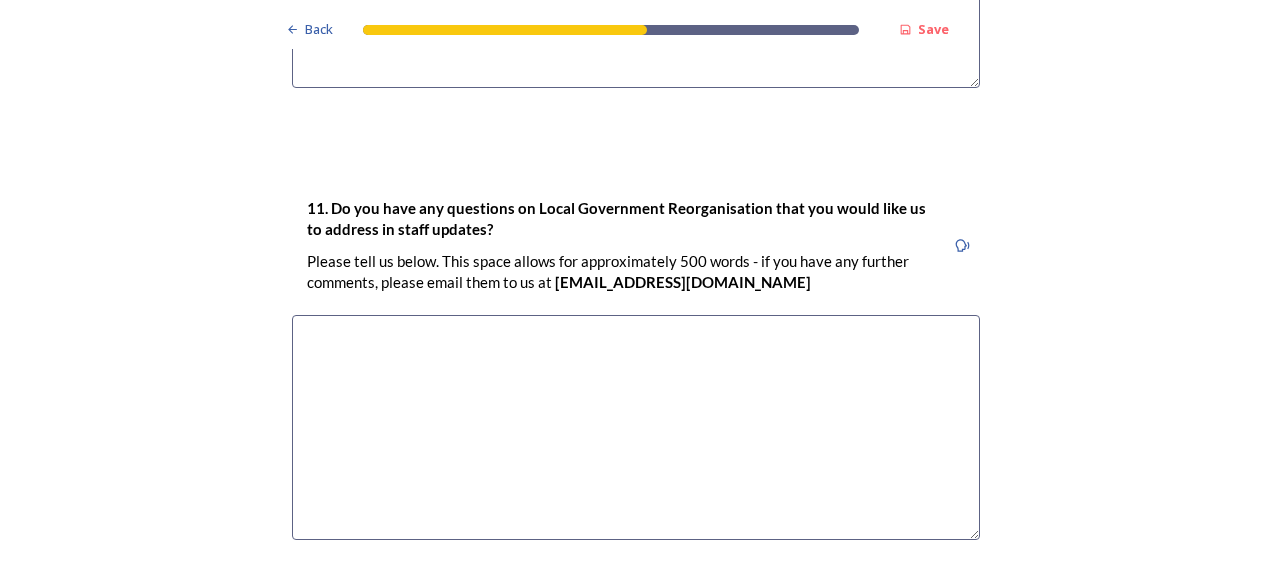 scroll, scrollTop: 6058, scrollLeft: 0, axis: vertical 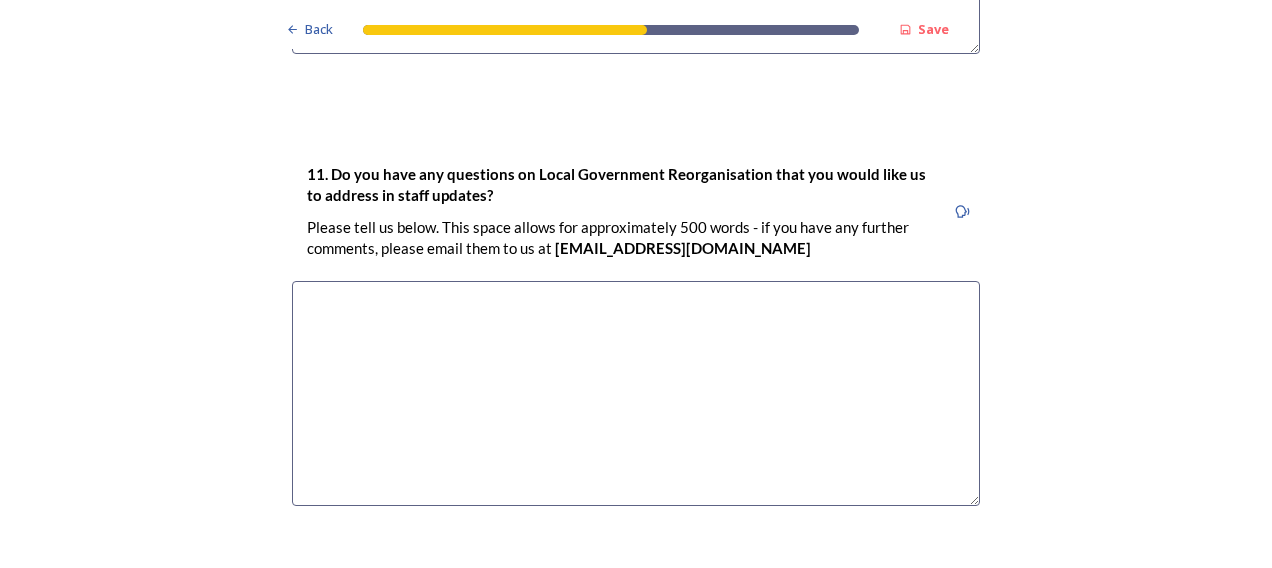 type on "remove duplication of services that are done by both Districts and County eg Economic Development" 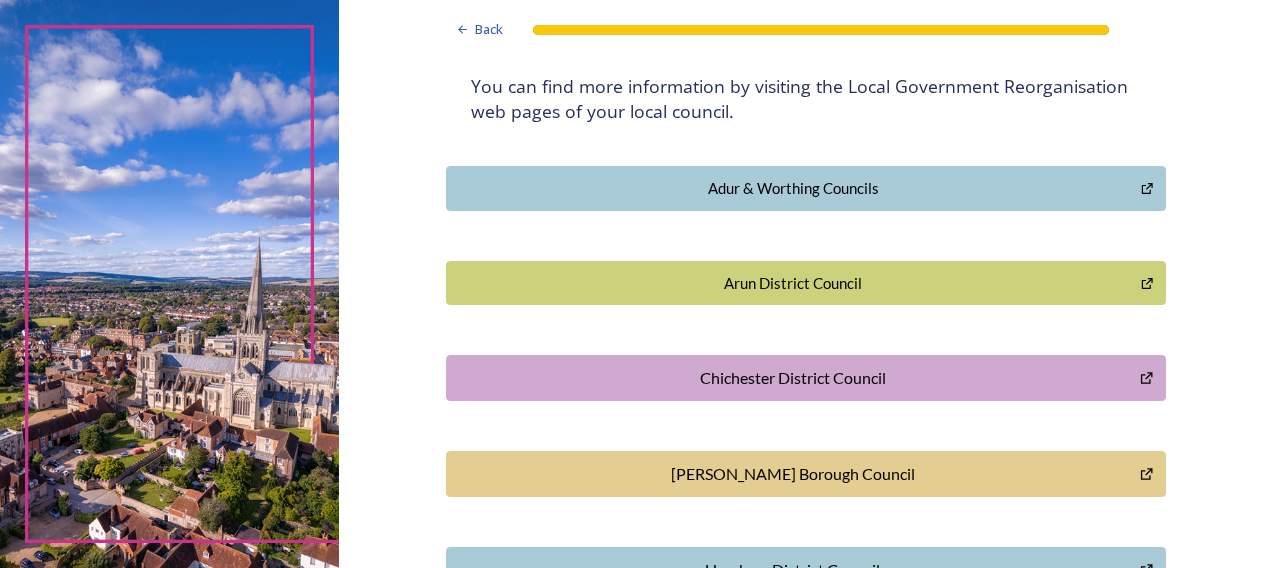 scroll, scrollTop: 397, scrollLeft: 0, axis: vertical 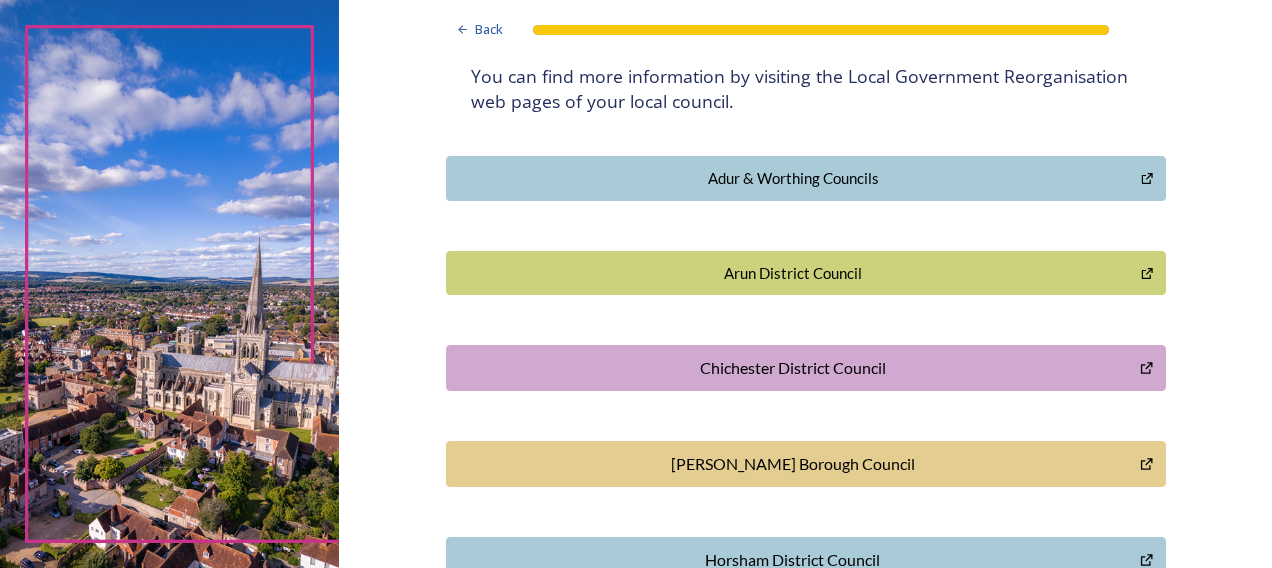 click on "Chichester District Council" at bounding box center (793, 368) 